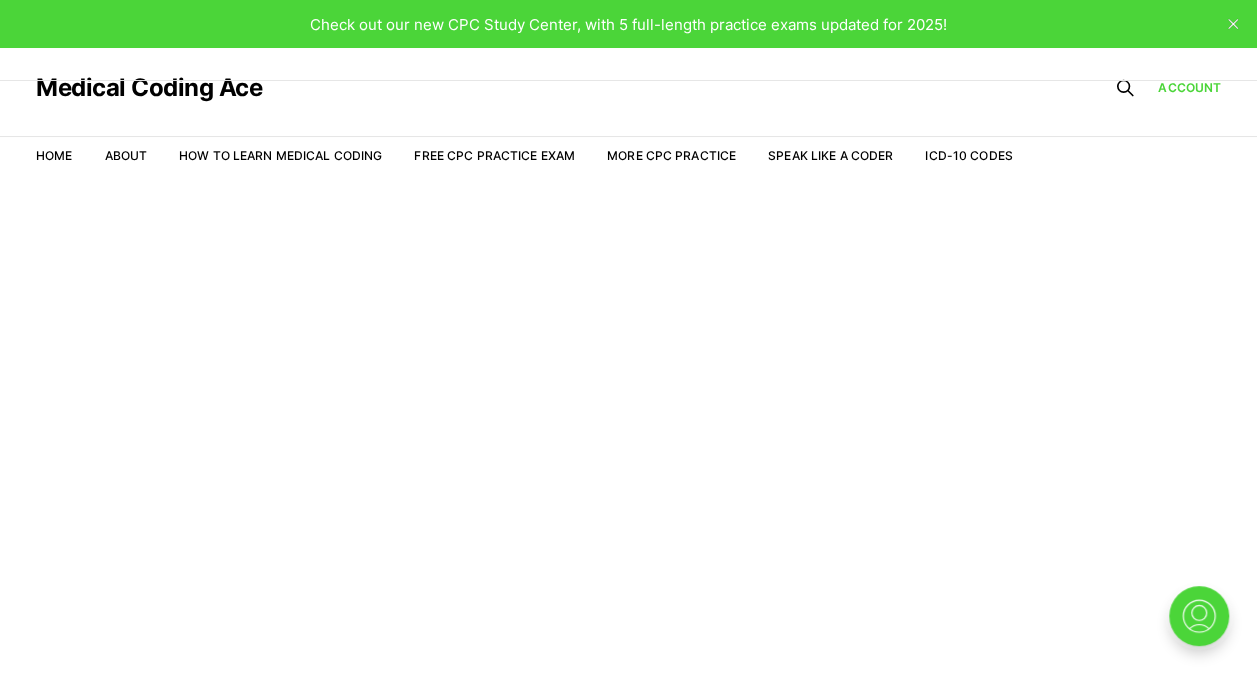 scroll, scrollTop: 0, scrollLeft: 0, axis: both 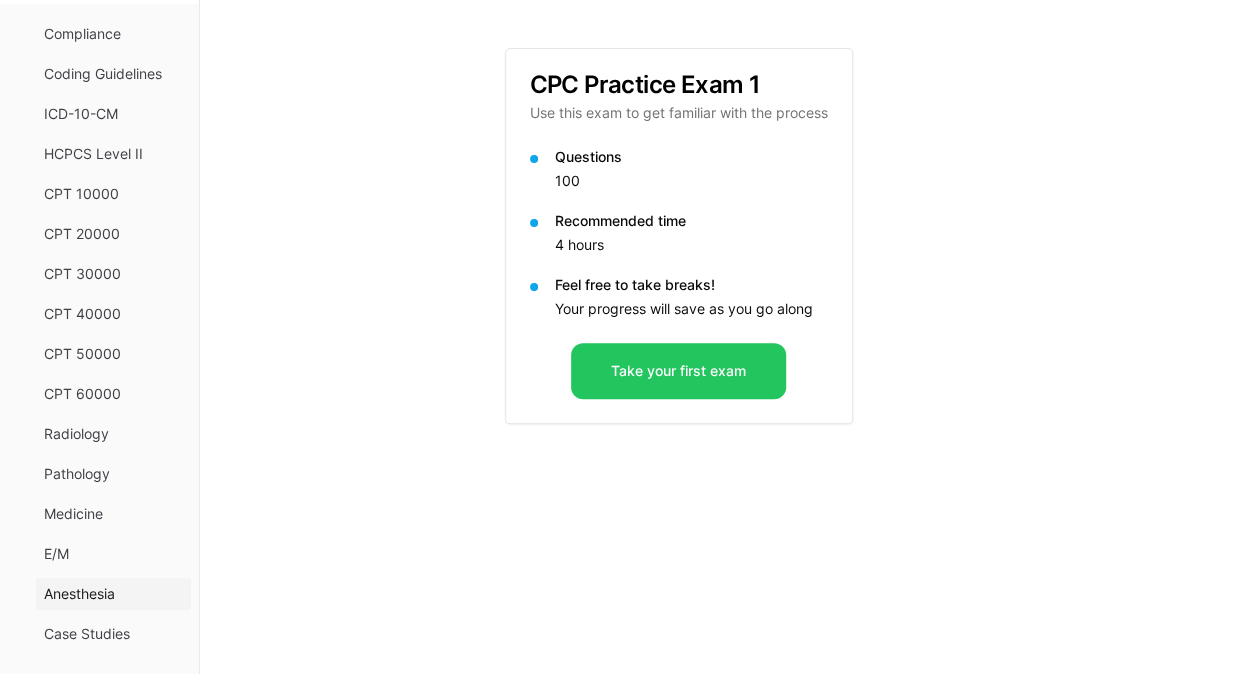 click on "Anesthesia" at bounding box center (113, 594) 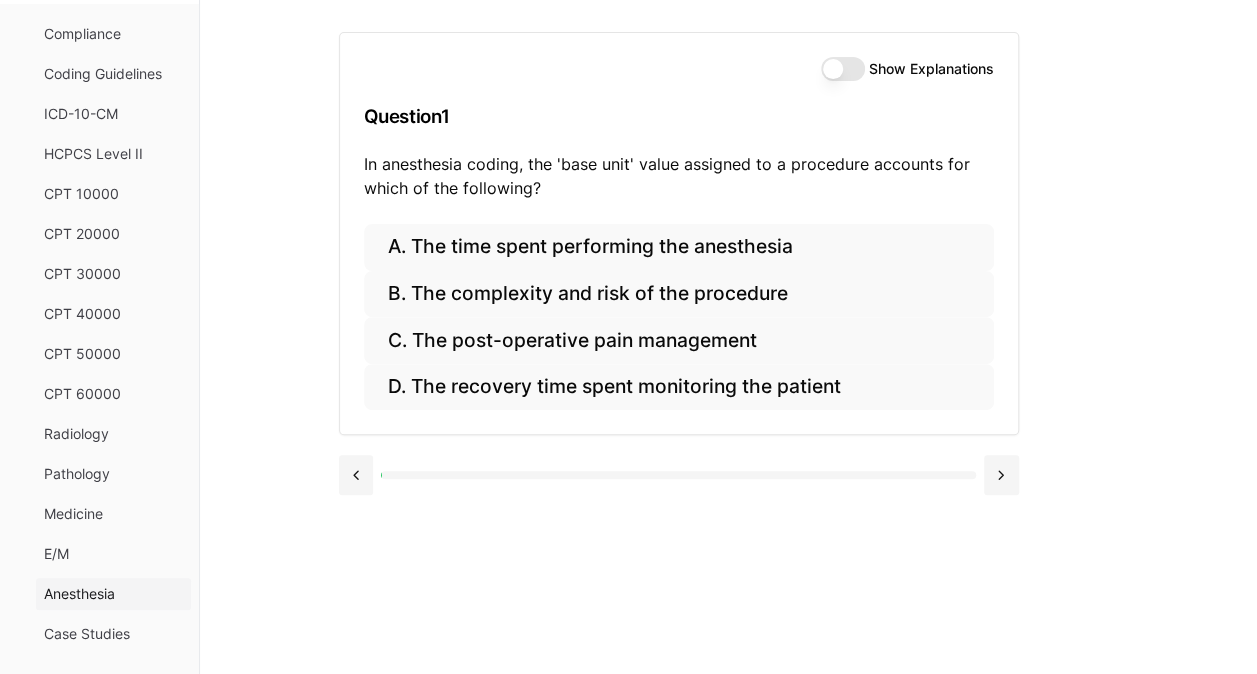 click on "Anesthesia" at bounding box center (113, 594) 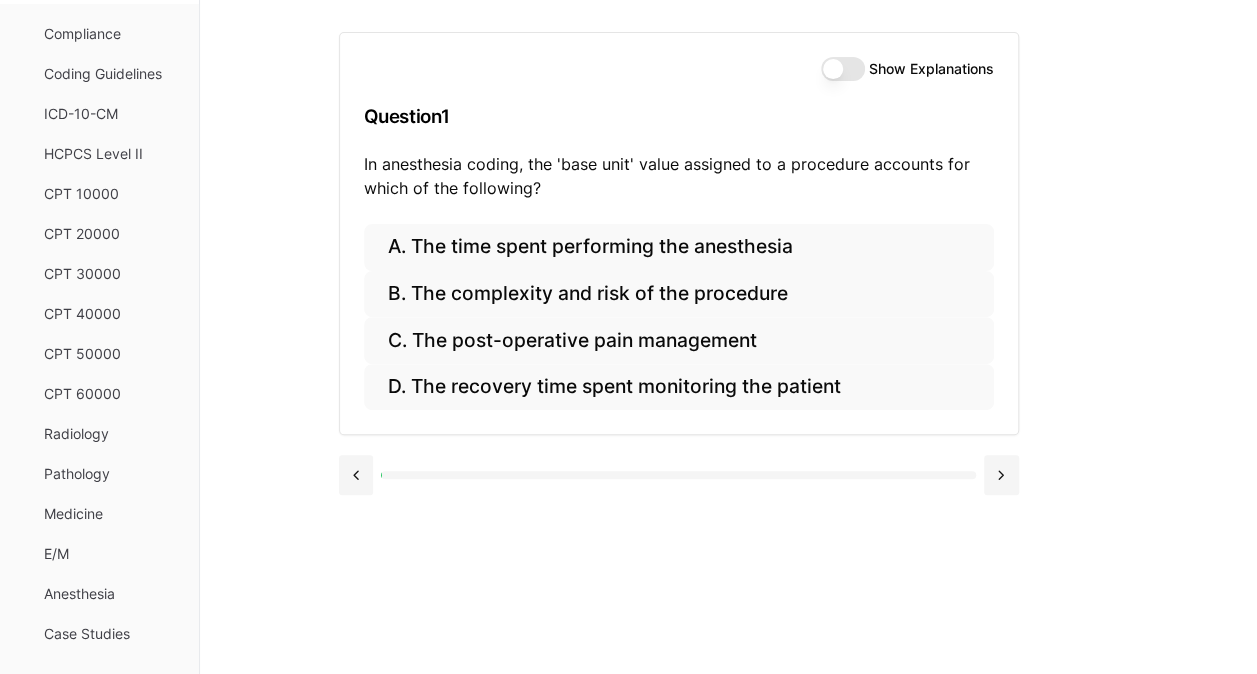 click on "Show Explanations" at bounding box center (843, 69) 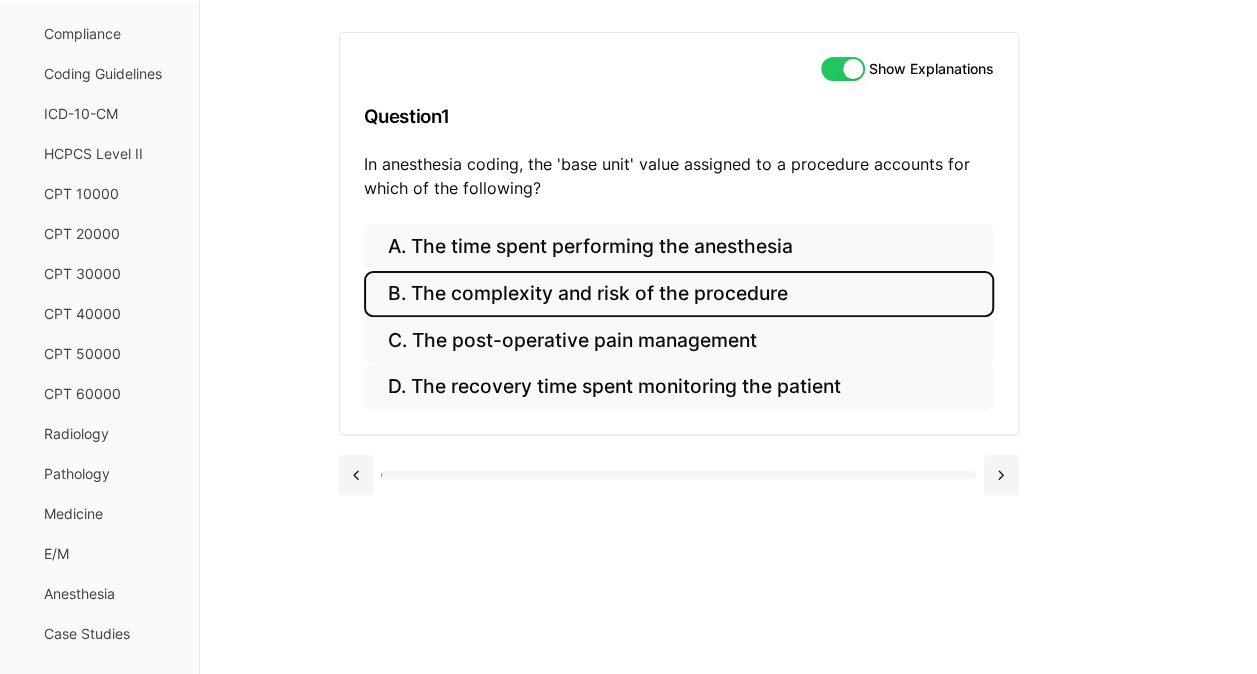 click on "B. The complexity and risk of the procedure" at bounding box center (679, 294) 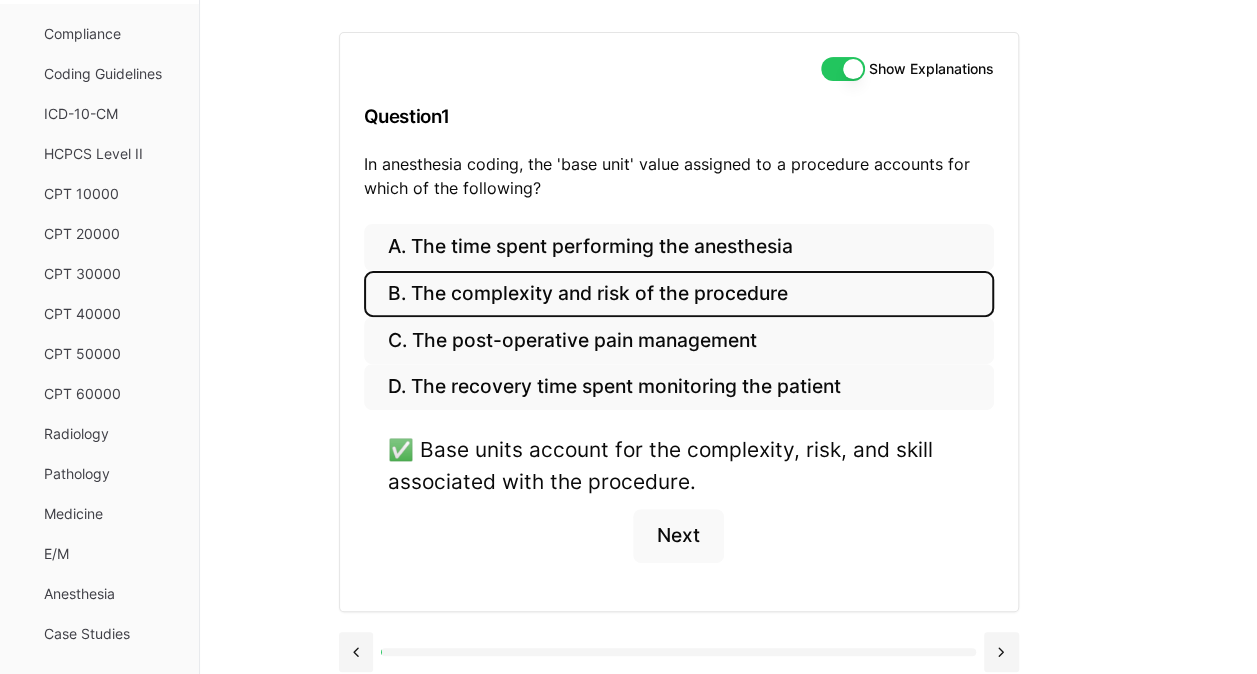 click on "Show Explanations Question 1 In anesthesia coding, the 'base unit' value assigned to a procedure accounts for which of the following? A. The time spent performing the anesthesia B. The complexity and risk of the procedure C. The post-operative pain management D. The recovery time spent monitoring the patient ✅ Base units account for the complexity, risk, and skill associated with the procedure. Next" at bounding box center (729, 337) 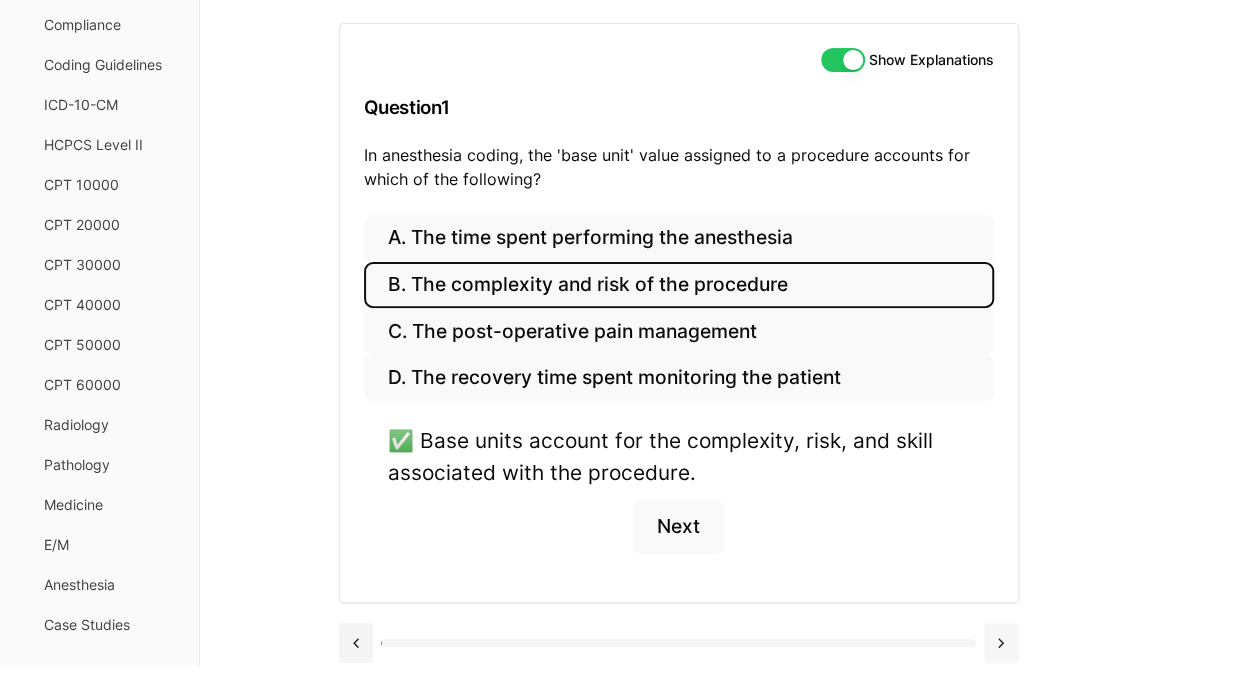 click at bounding box center [1001, 643] 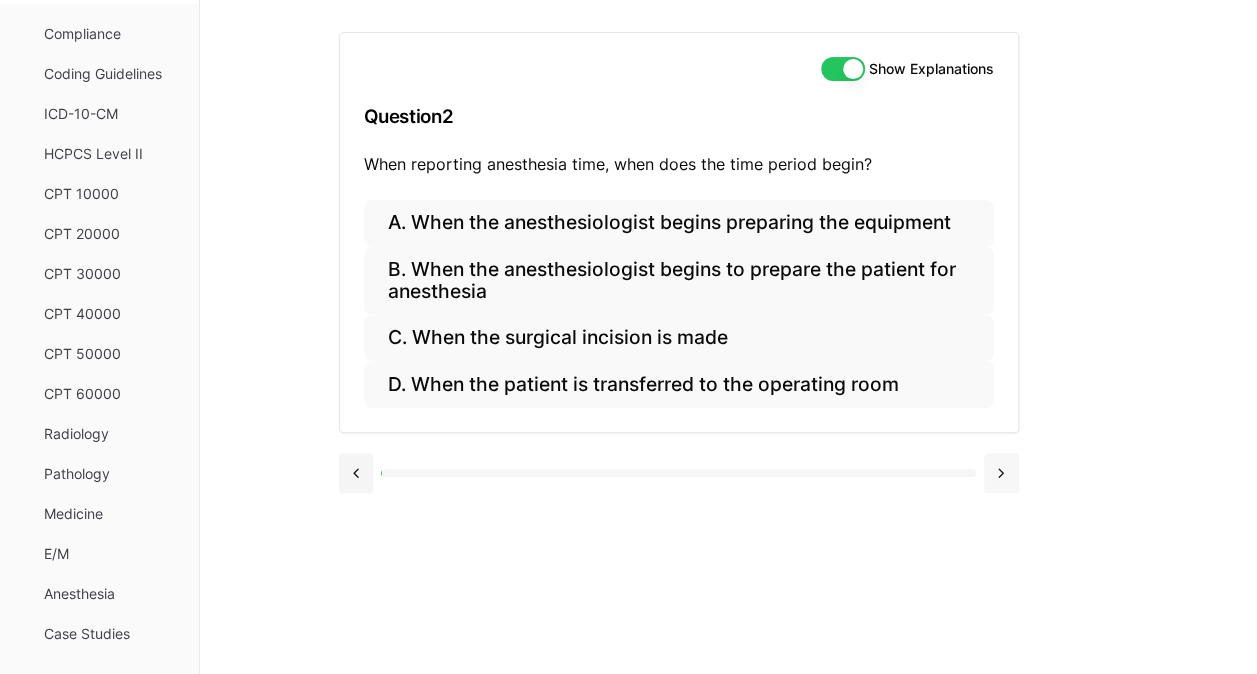 click at bounding box center (1001, 473) 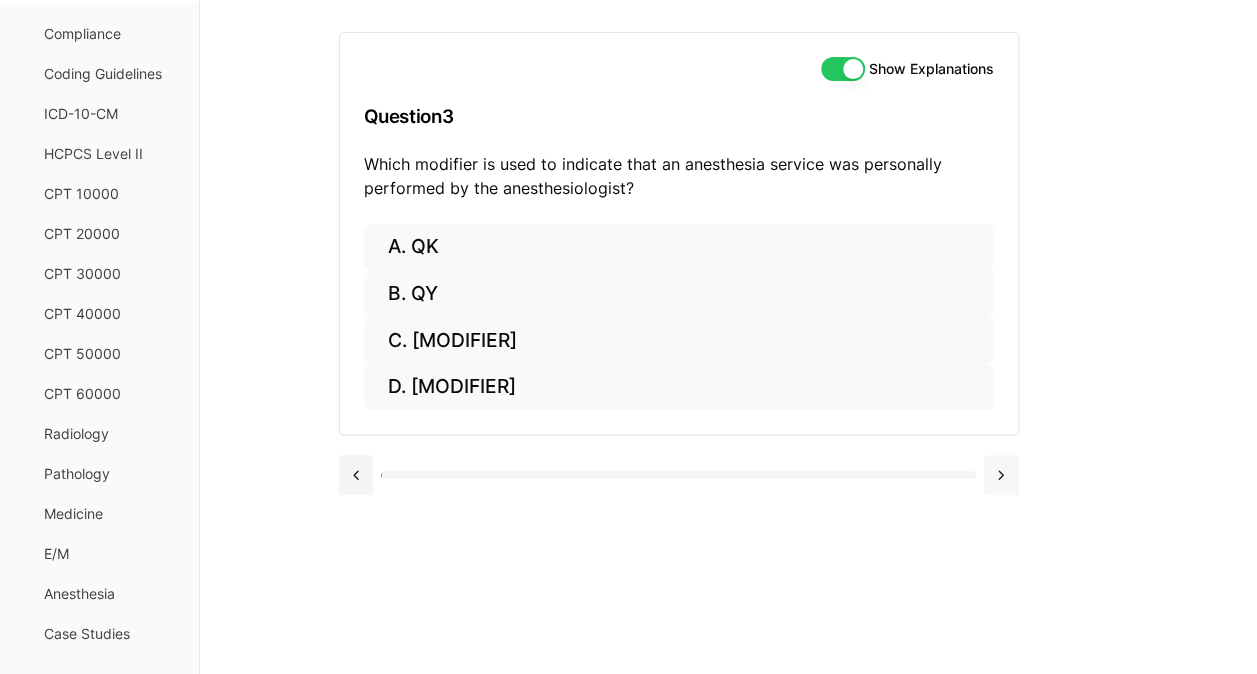 click at bounding box center (1001, 475) 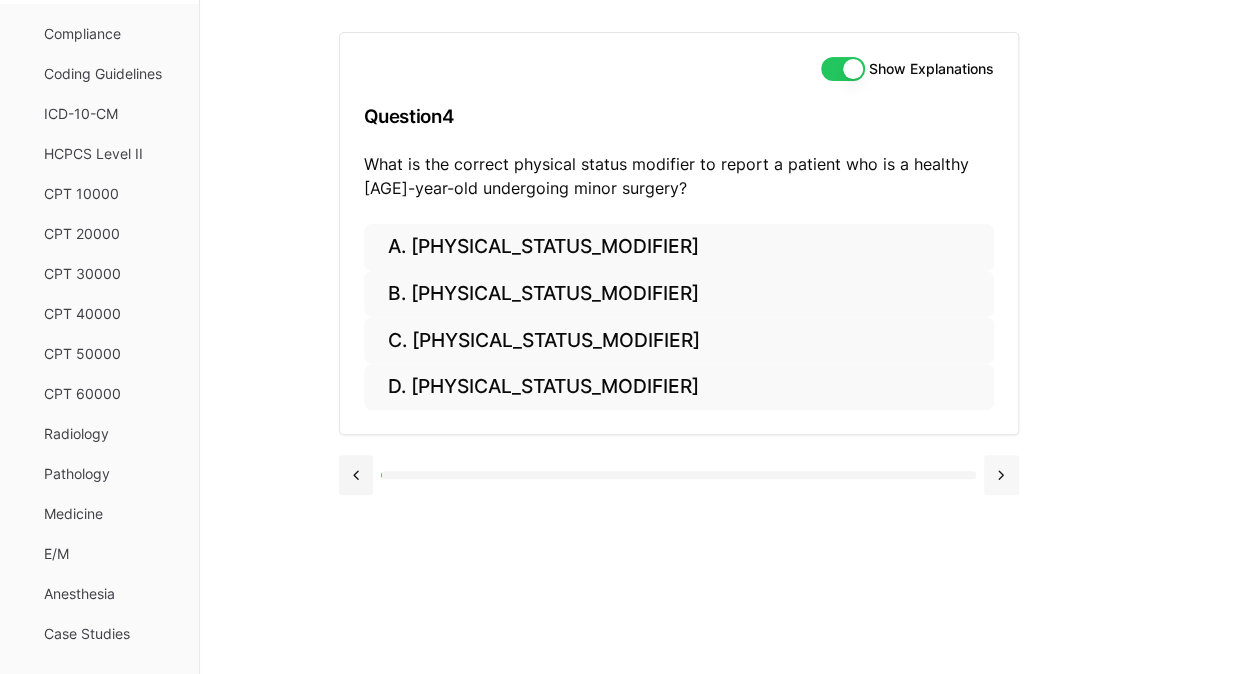 click at bounding box center [1001, 475] 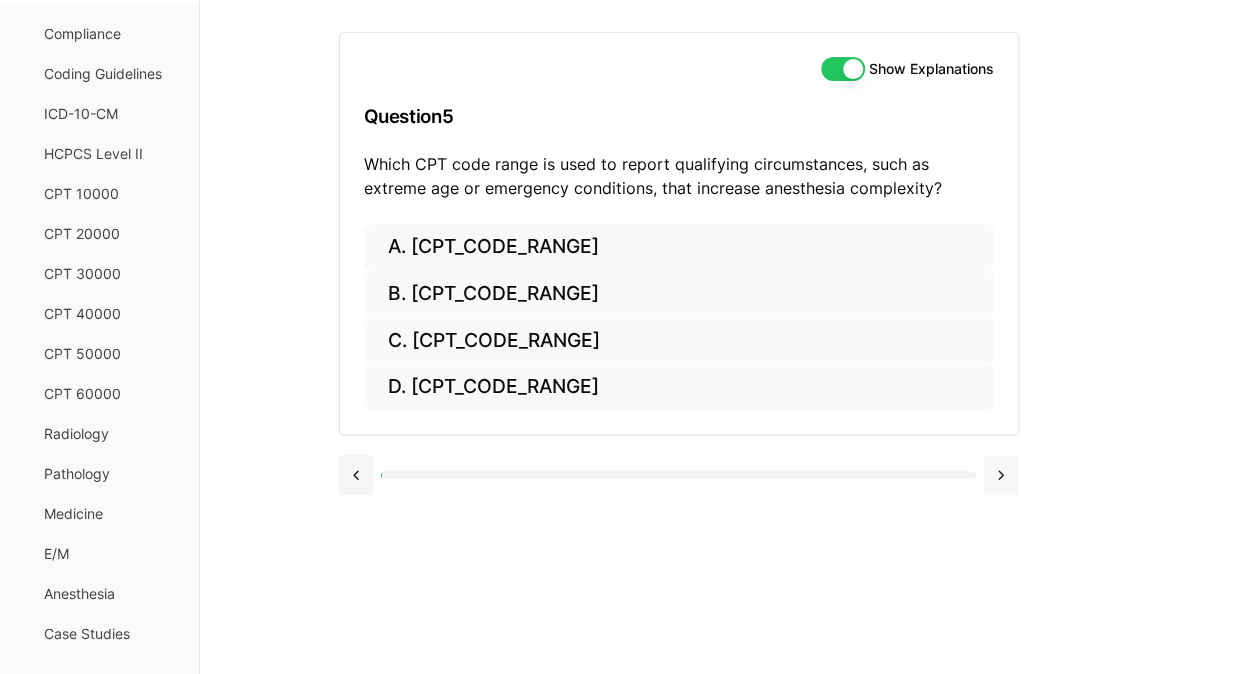 click at bounding box center [1001, 475] 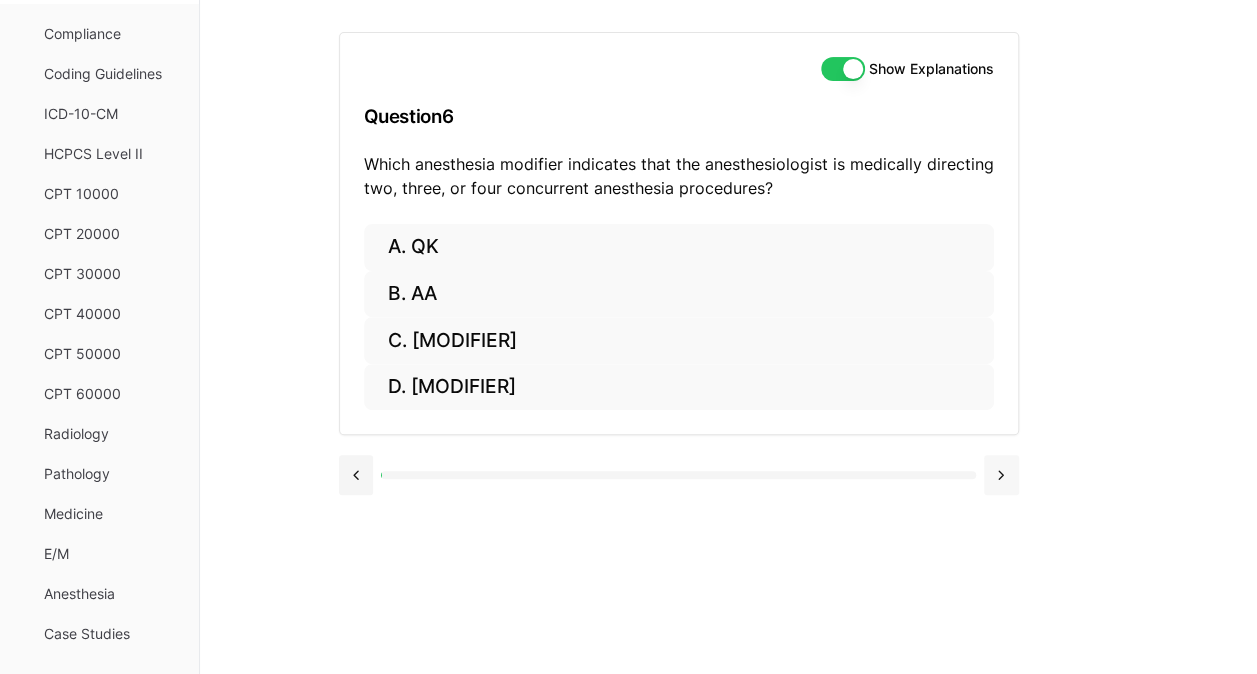 click at bounding box center (1001, 475) 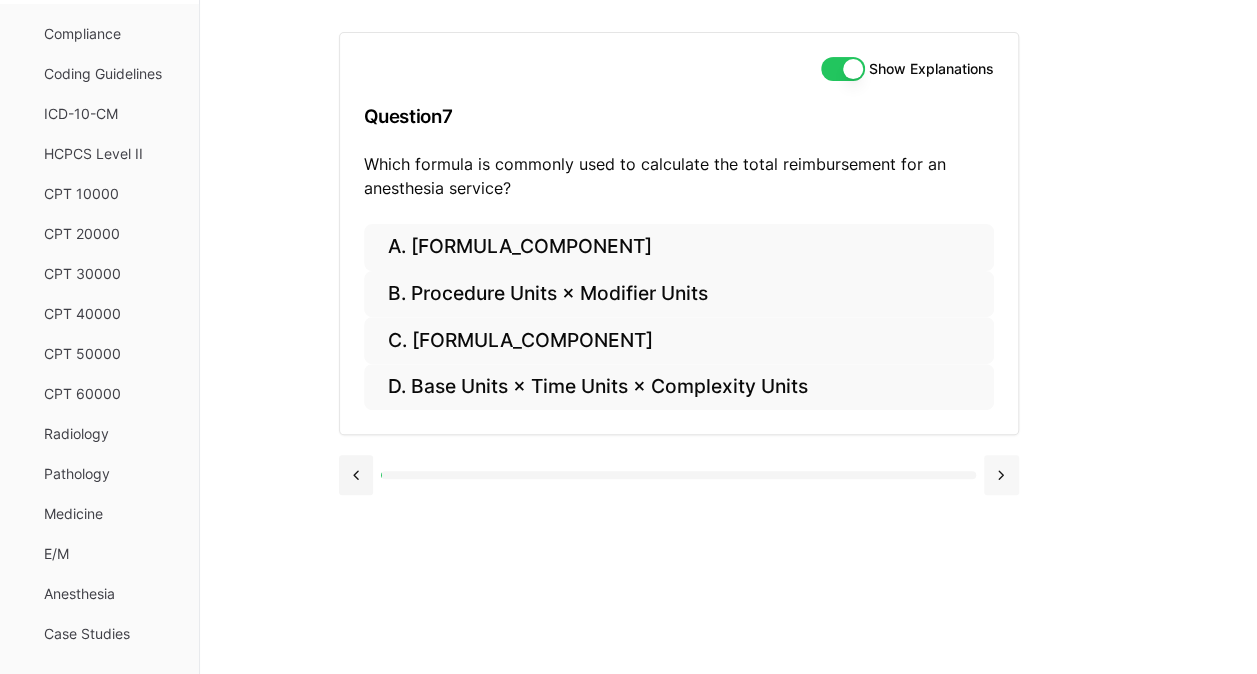 drag, startPoint x: 1004, startPoint y: 466, endPoint x: 1004, endPoint y: 480, distance: 14 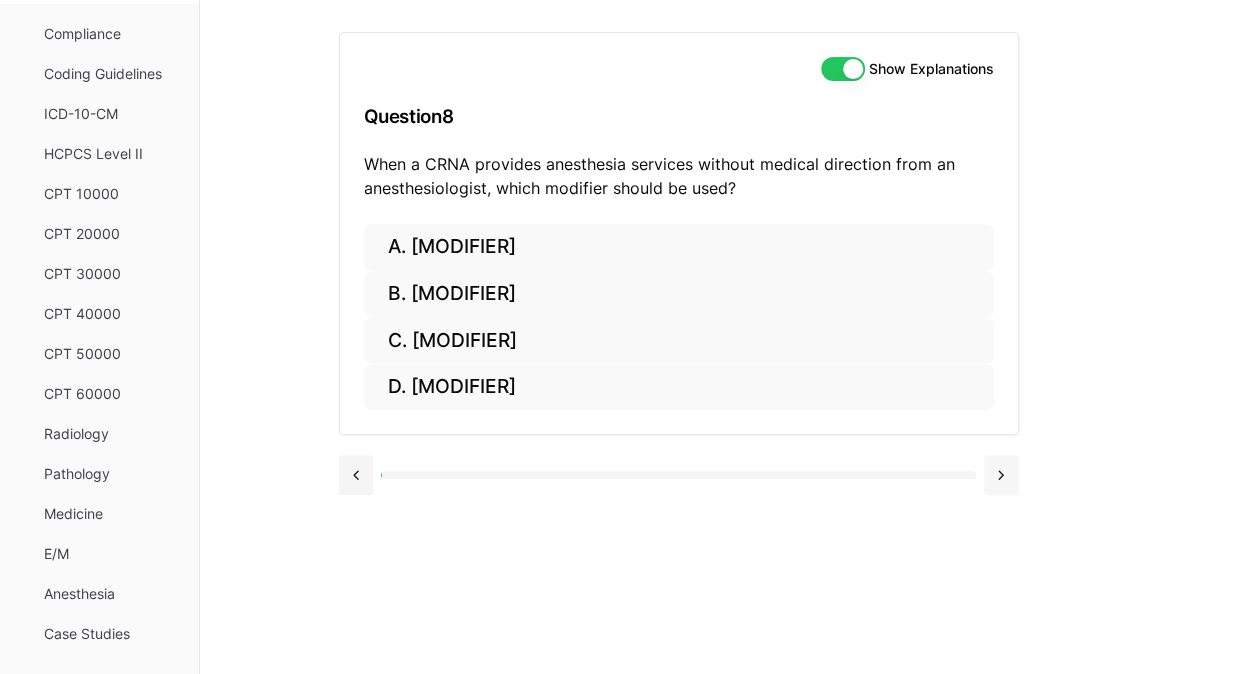 click at bounding box center (1001, 475) 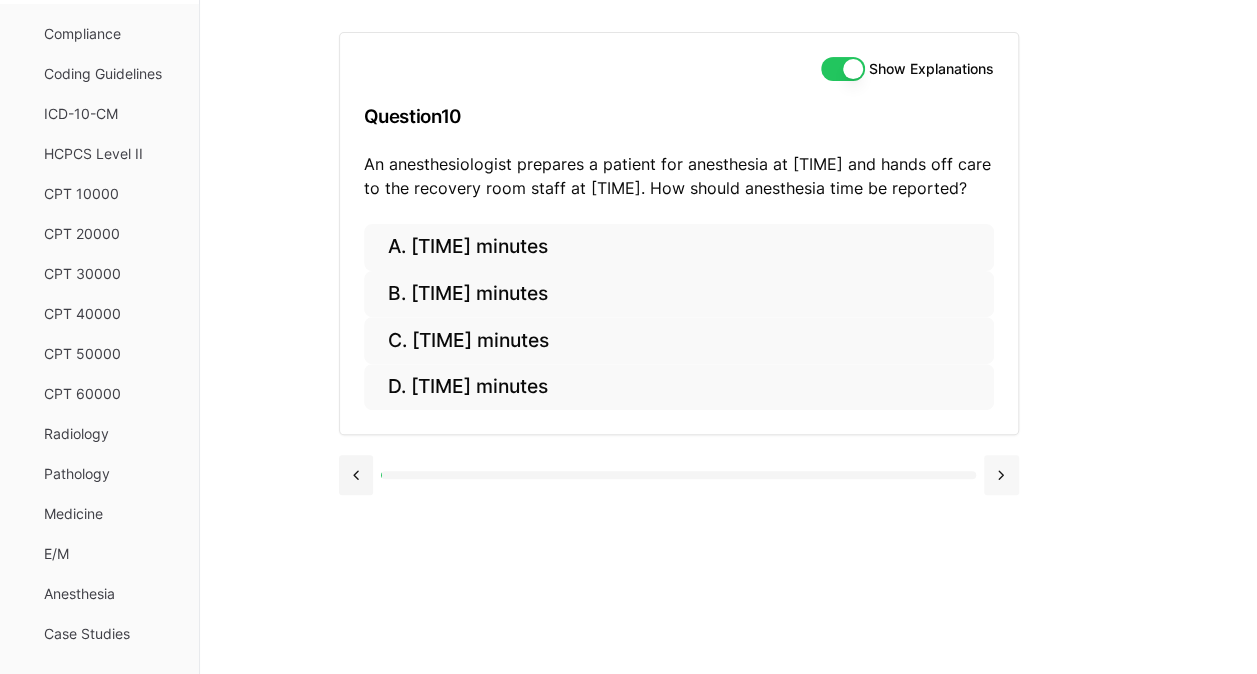 click at bounding box center [1001, 475] 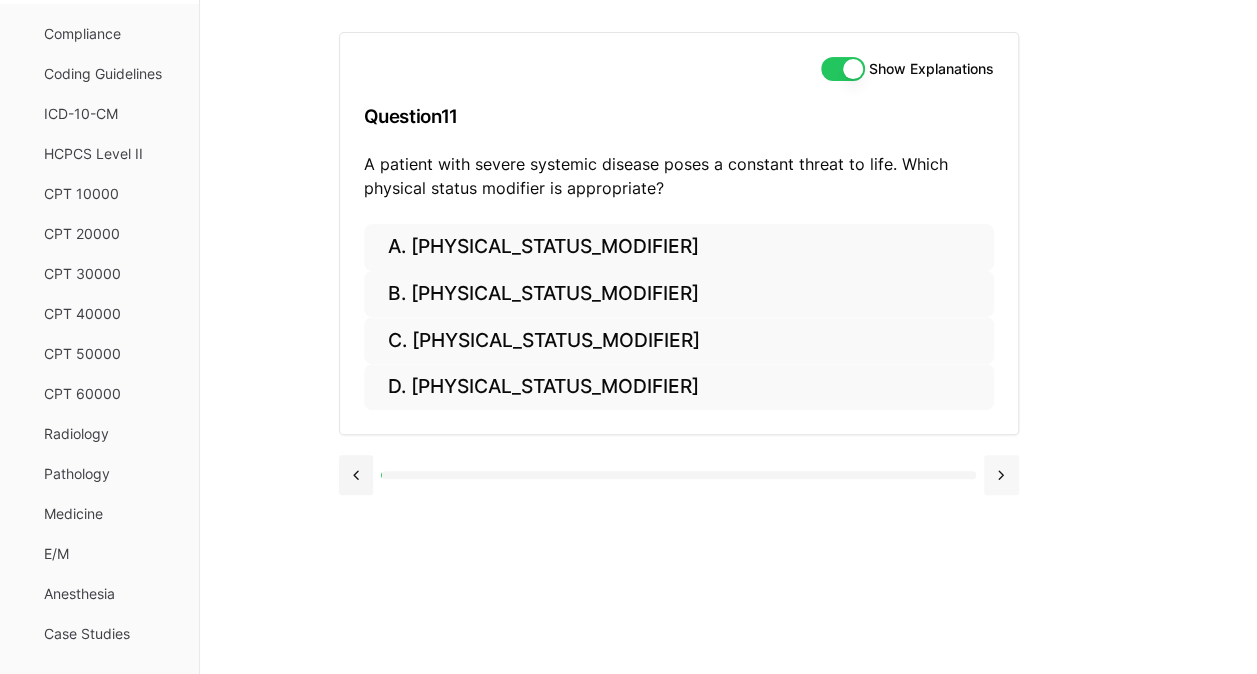 click at bounding box center (1001, 475) 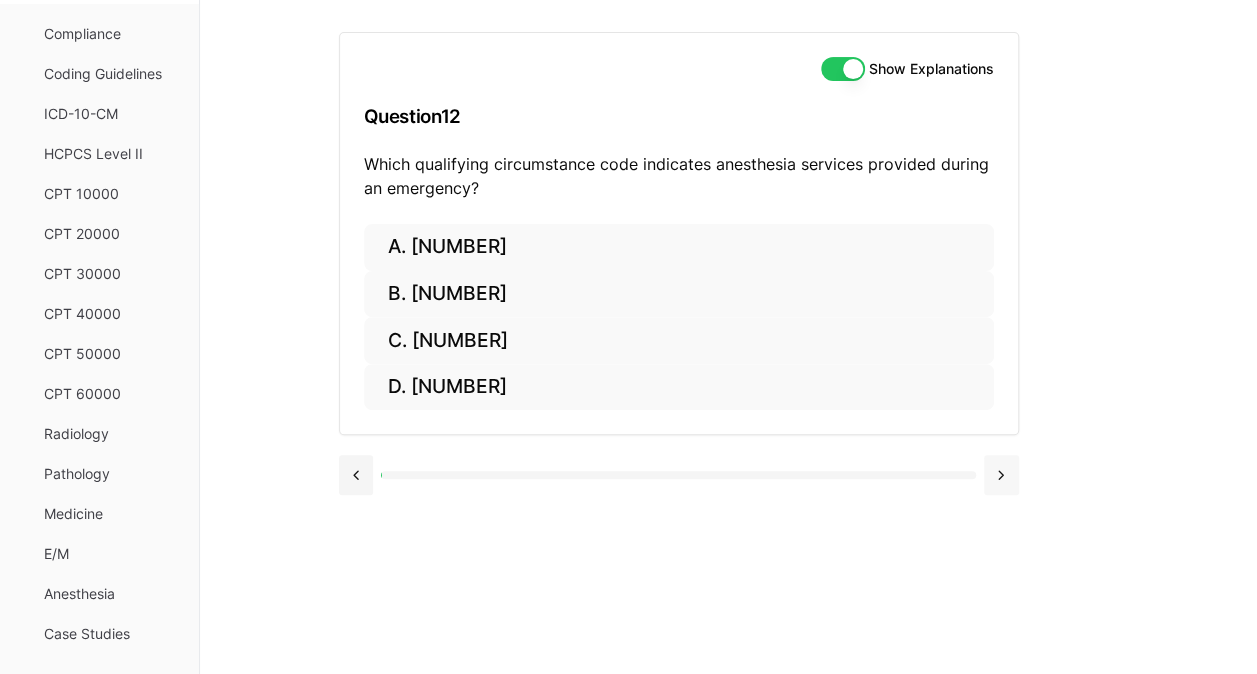 click at bounding box center [1001, 475] 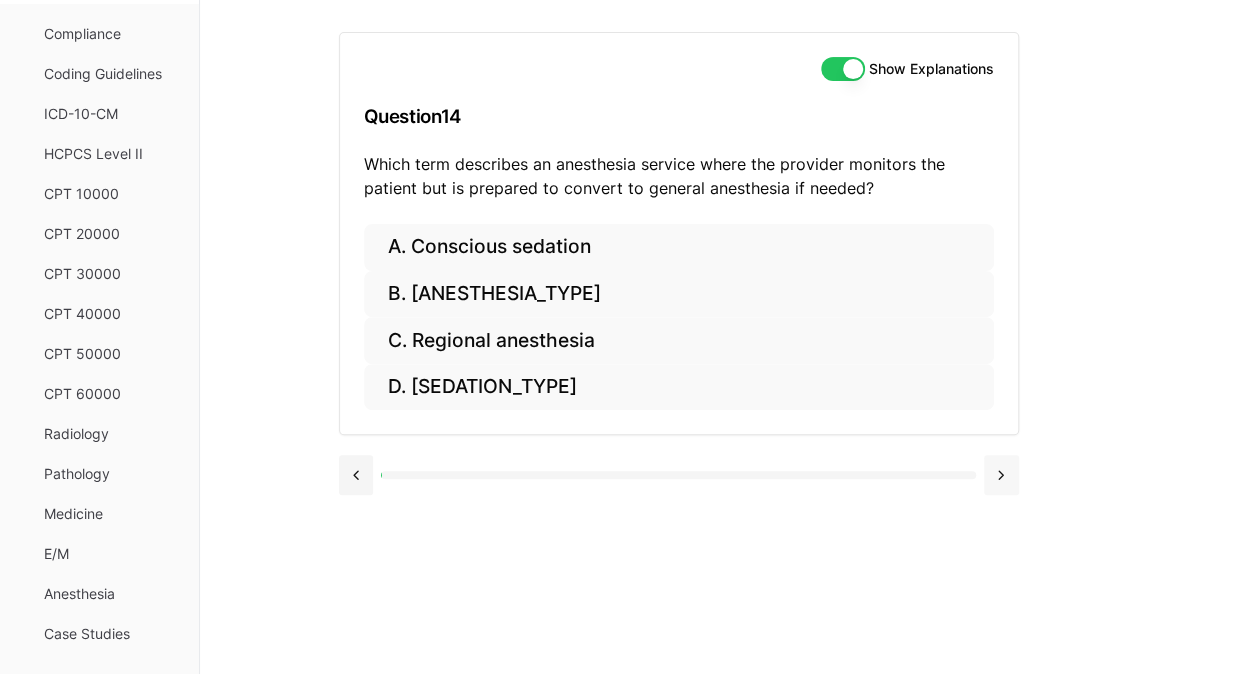 click at bounding box center (1001, 475) 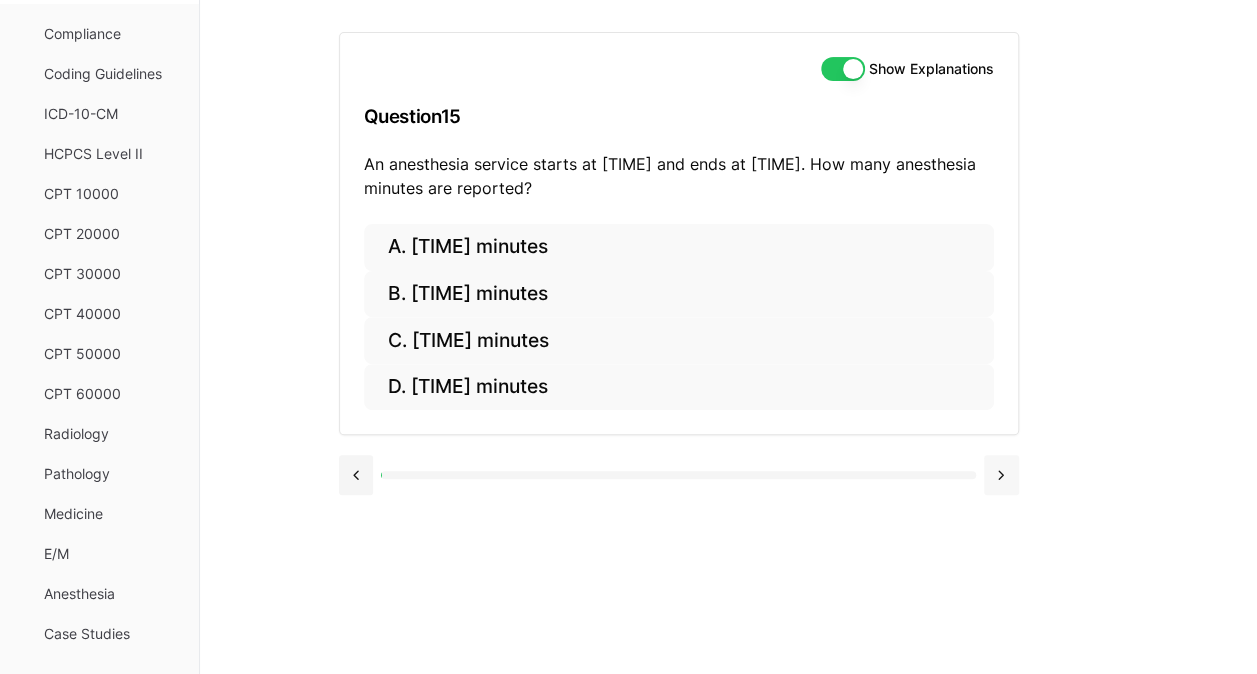 click at bounding box center (1001, 475) 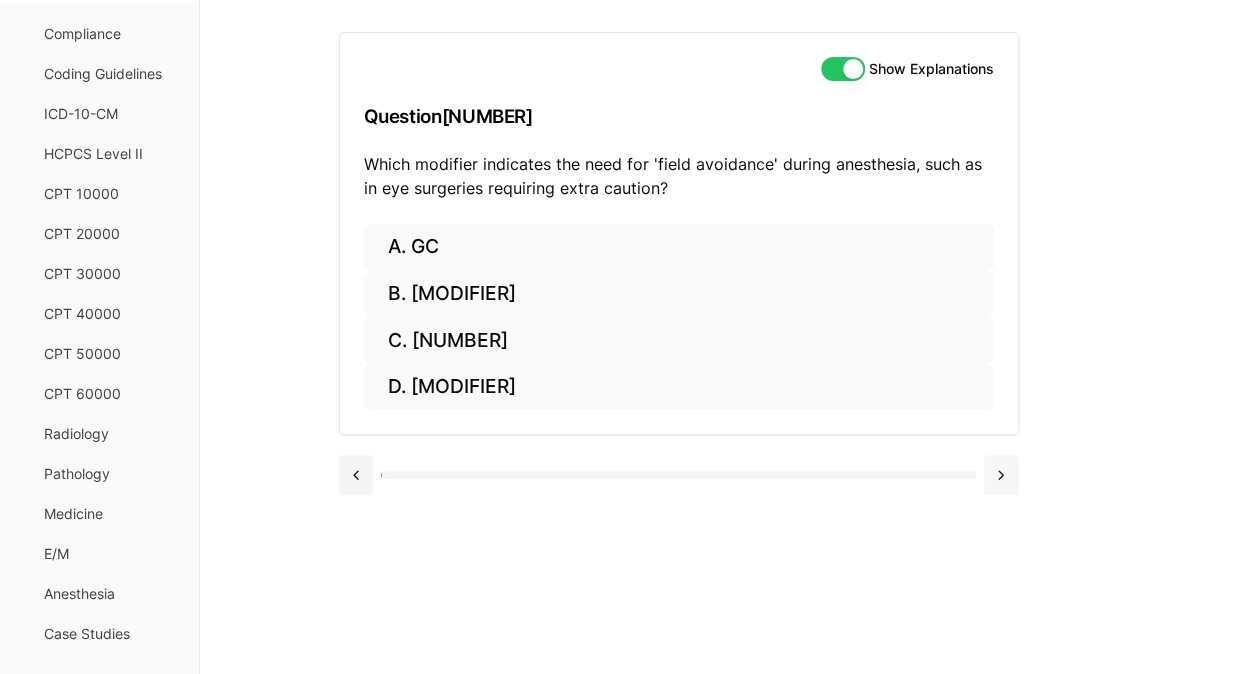click at bounding box center (1001, 475) 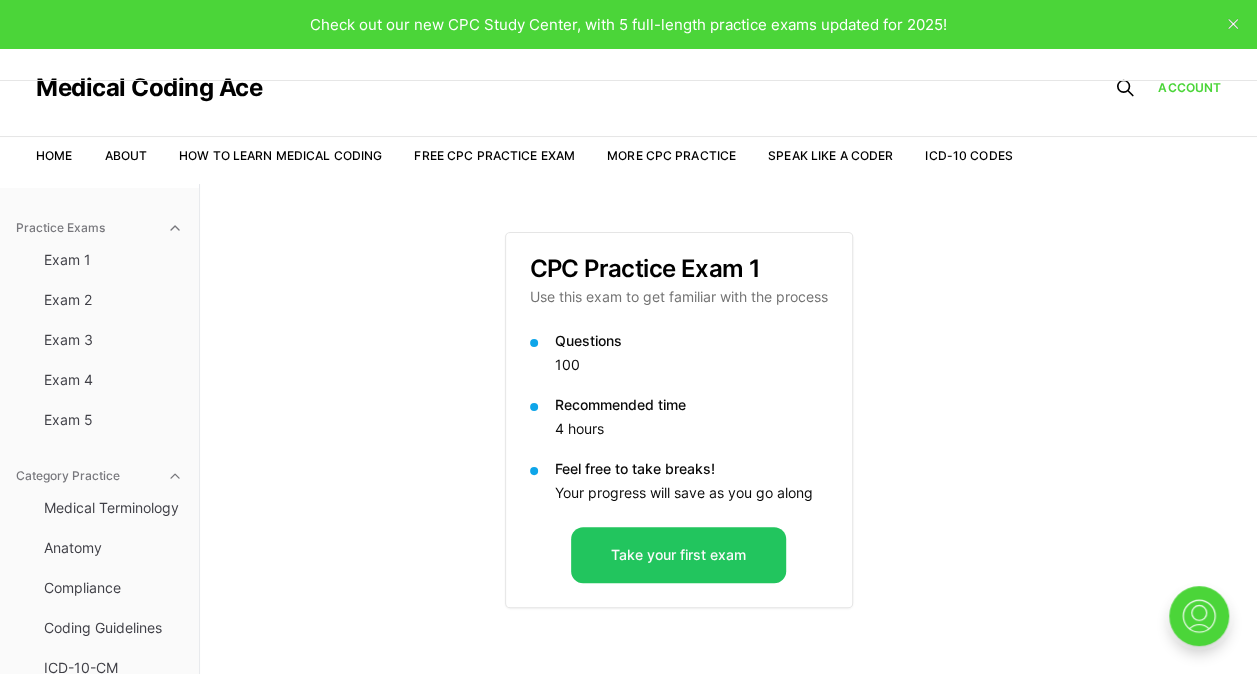 scroll, scrollTop: 0, scrollLeft: 0, axis: both 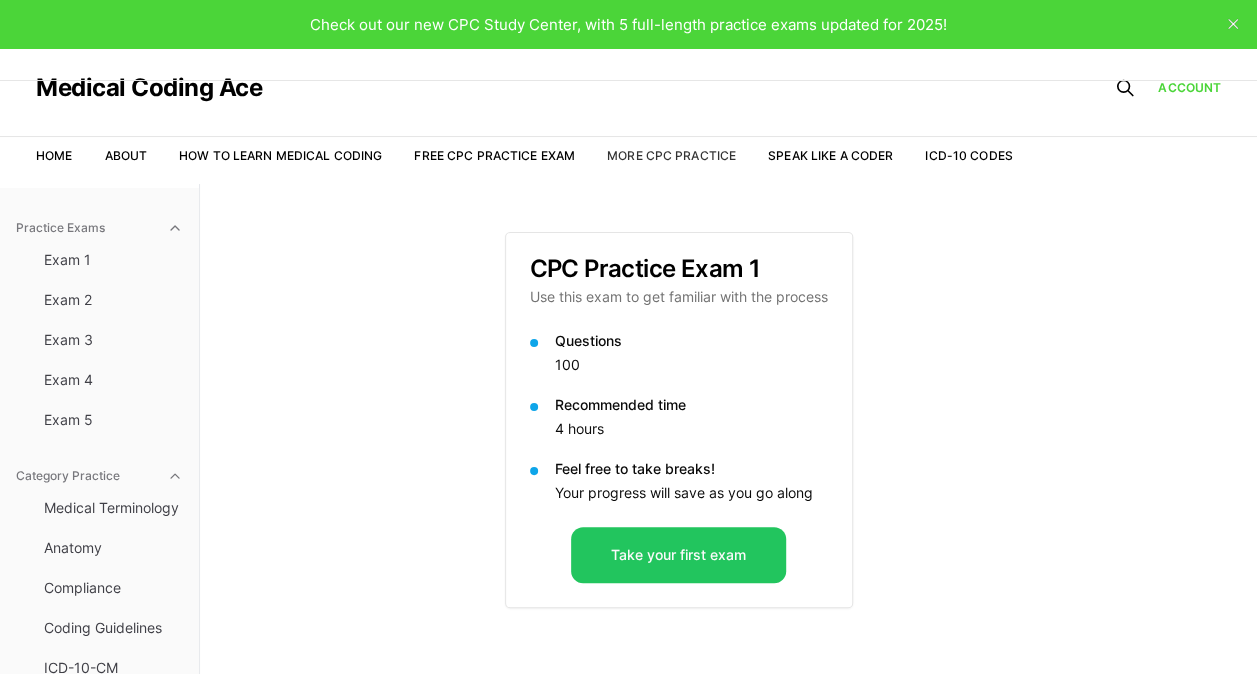 click on "More CPC Practice" at bounding box center [671, 155] 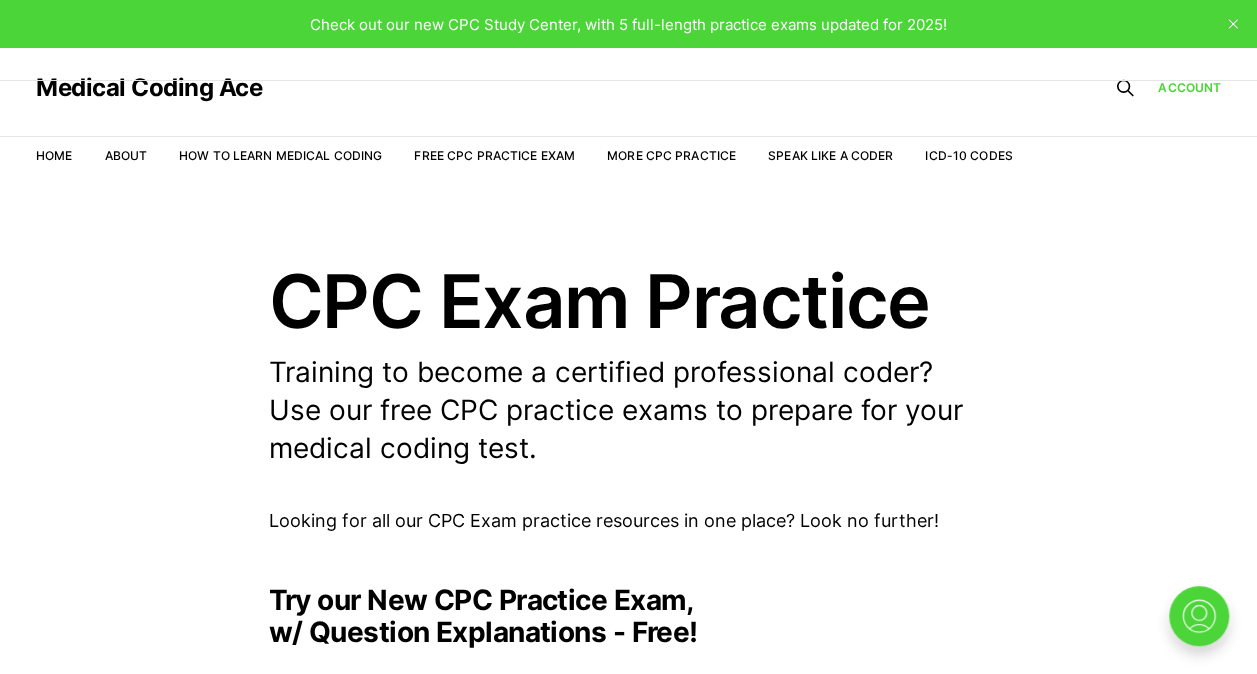 scroll, scrollTop: 0, scrollLeft: 0, axis: both 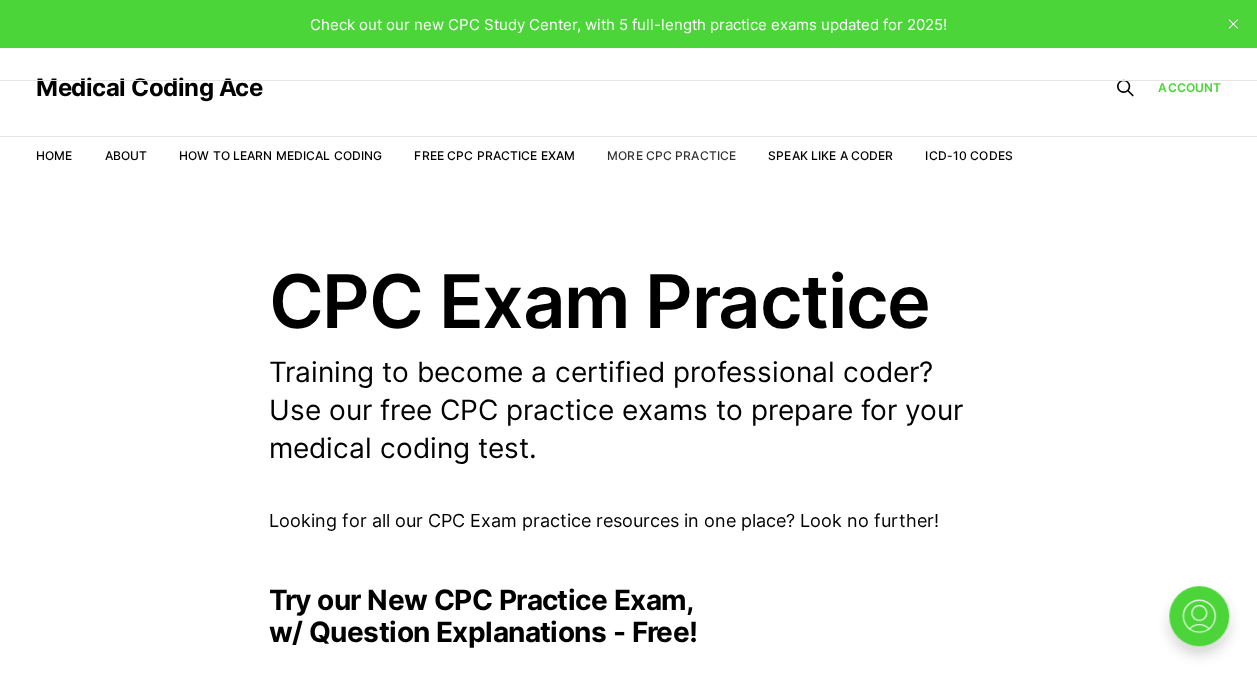 click on "More CPC Practice" at bounding box center [671, 155] 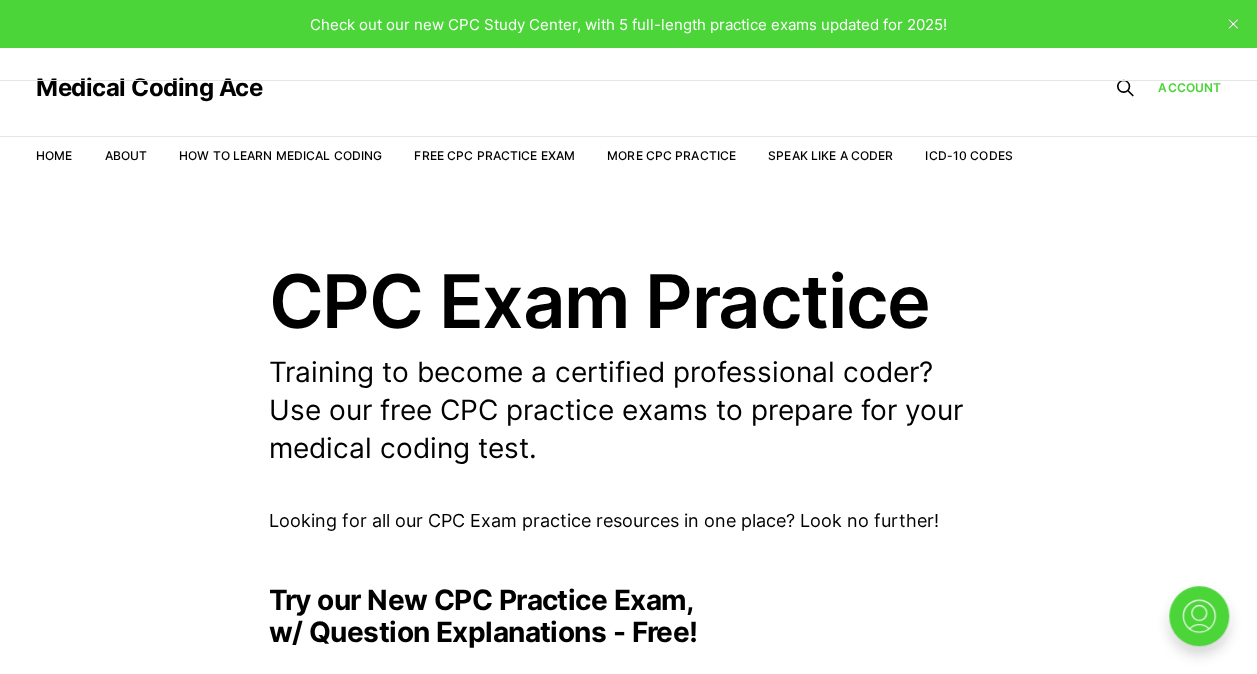 click on "More CPC Practice" at bounding box center [671, 155] 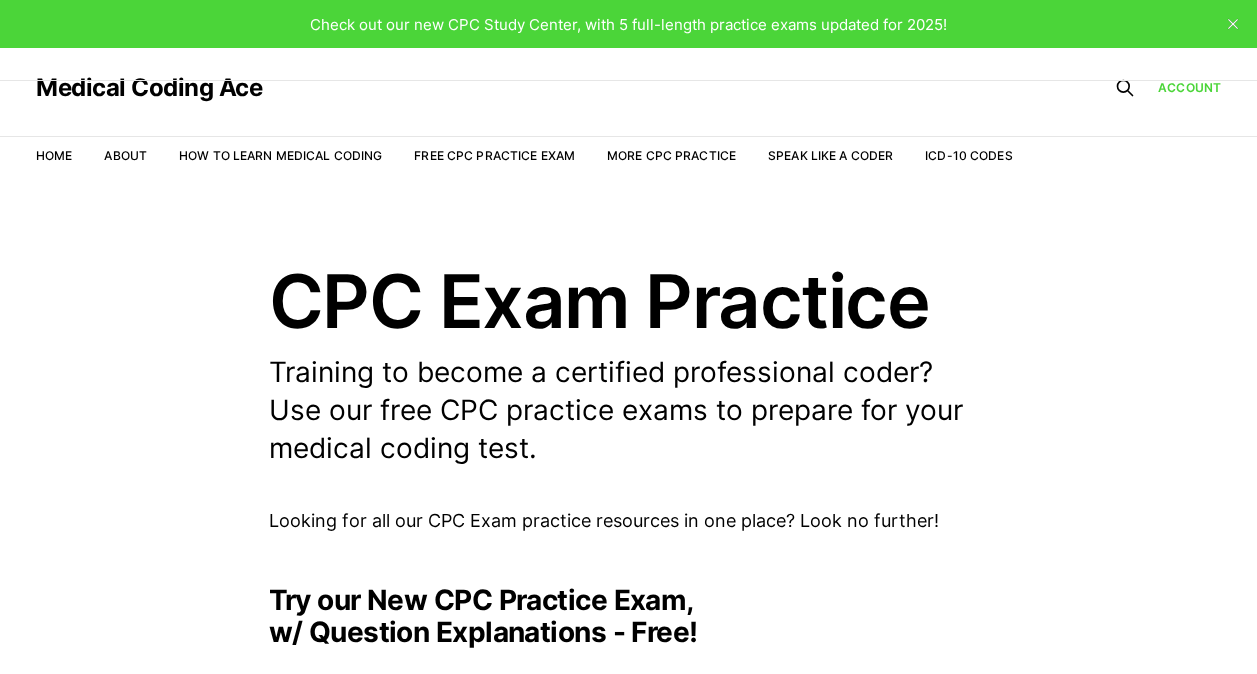 scroll, scrollTop: 0, scrollLeft: 0, axis: both 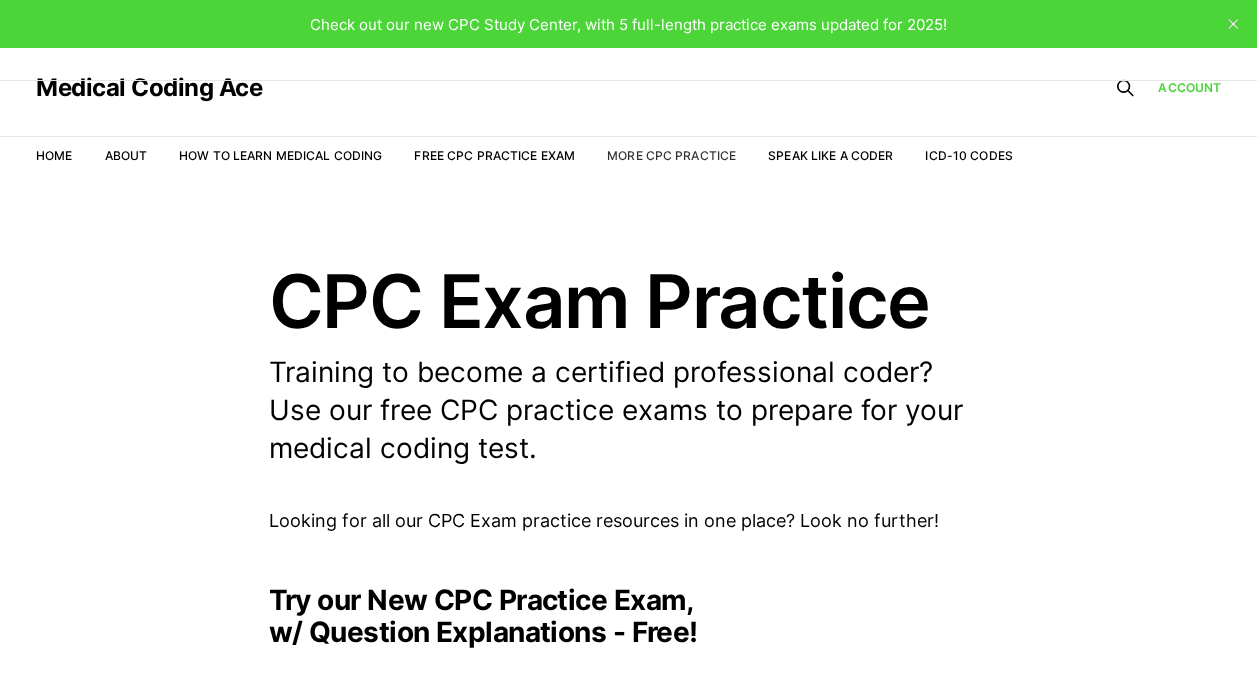 click on "More CPC Practice" at bounding box center (671, 155) 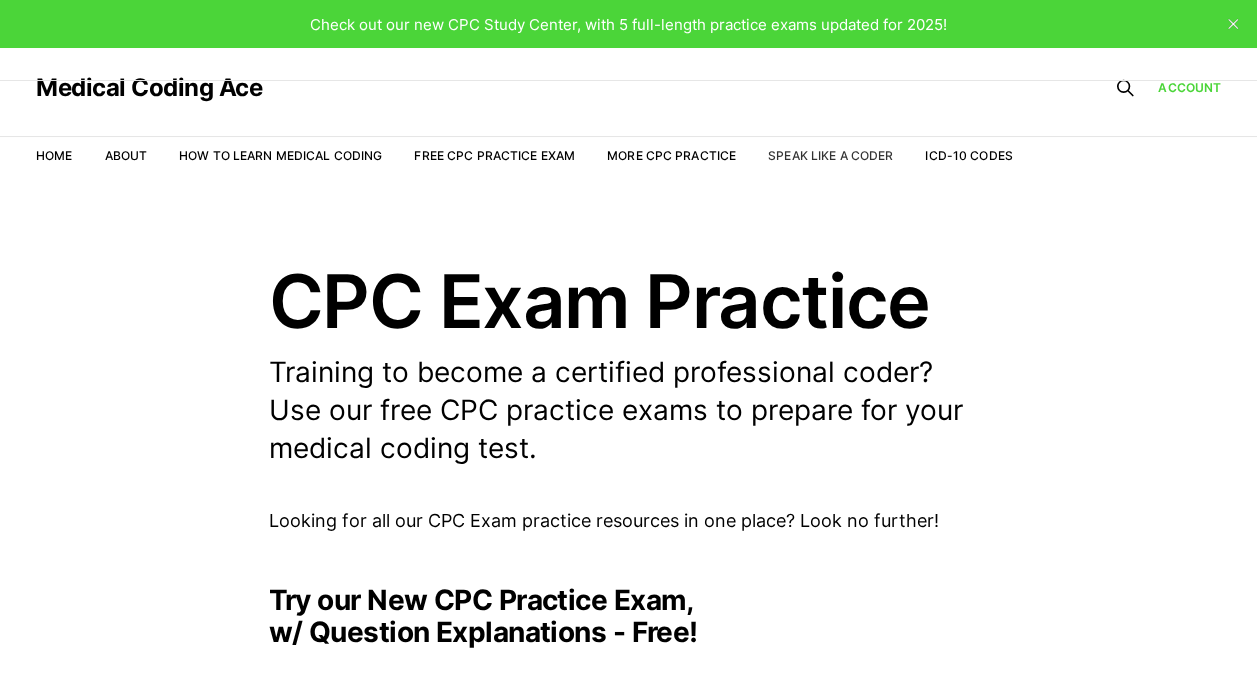 drag, startPoint x: 691, startPoint y: 158, endPoint x: 842, endPoint y: 160, distance: 151.01324 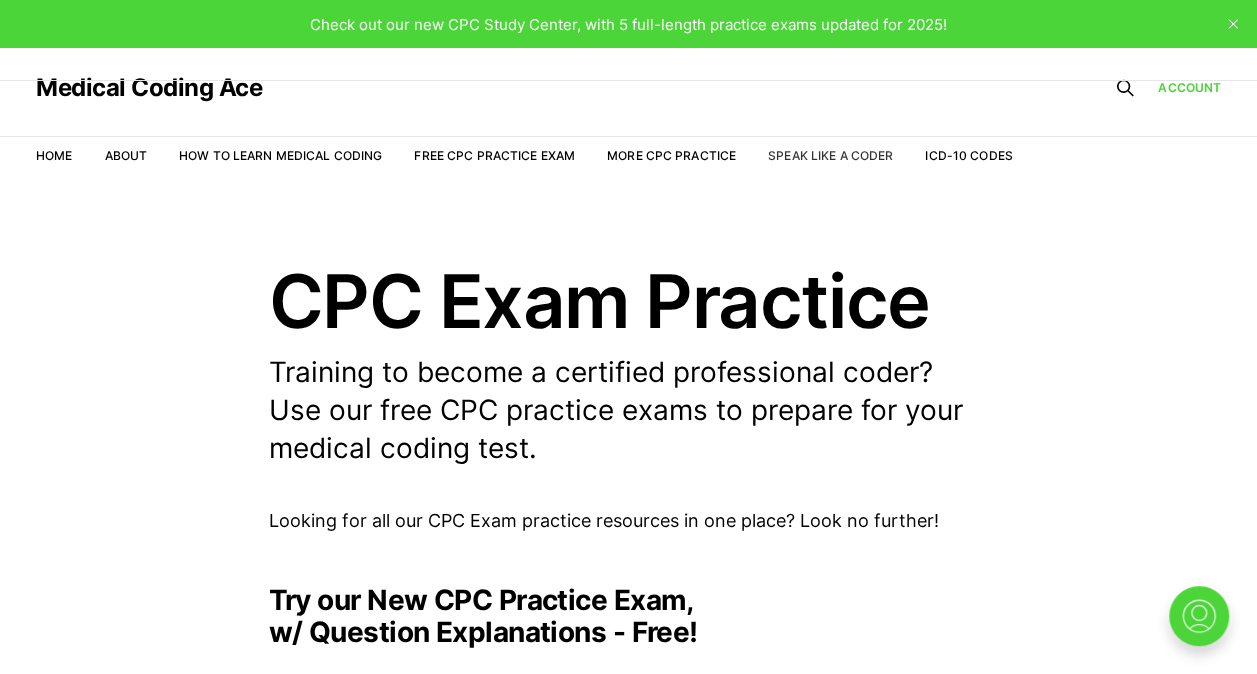 scroll, scrollTop: 0, scrollLeft: 0, axis: both 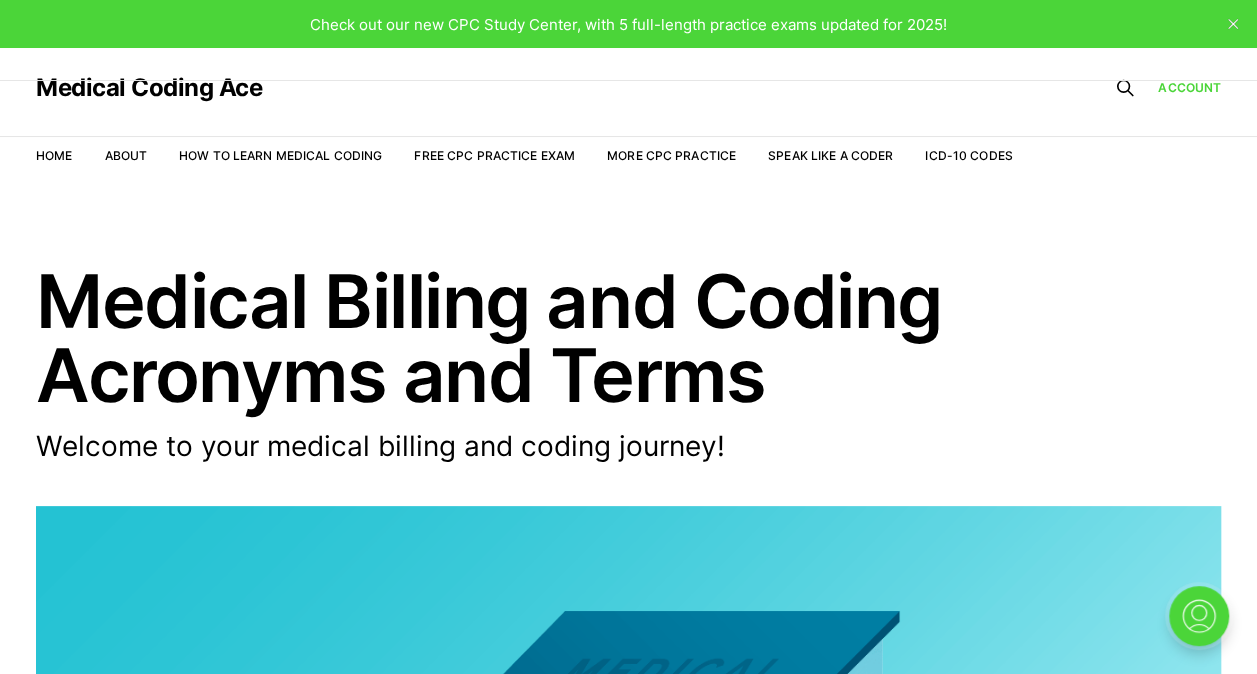 click on "More CPC Practice" at bounding box center (671, 155) 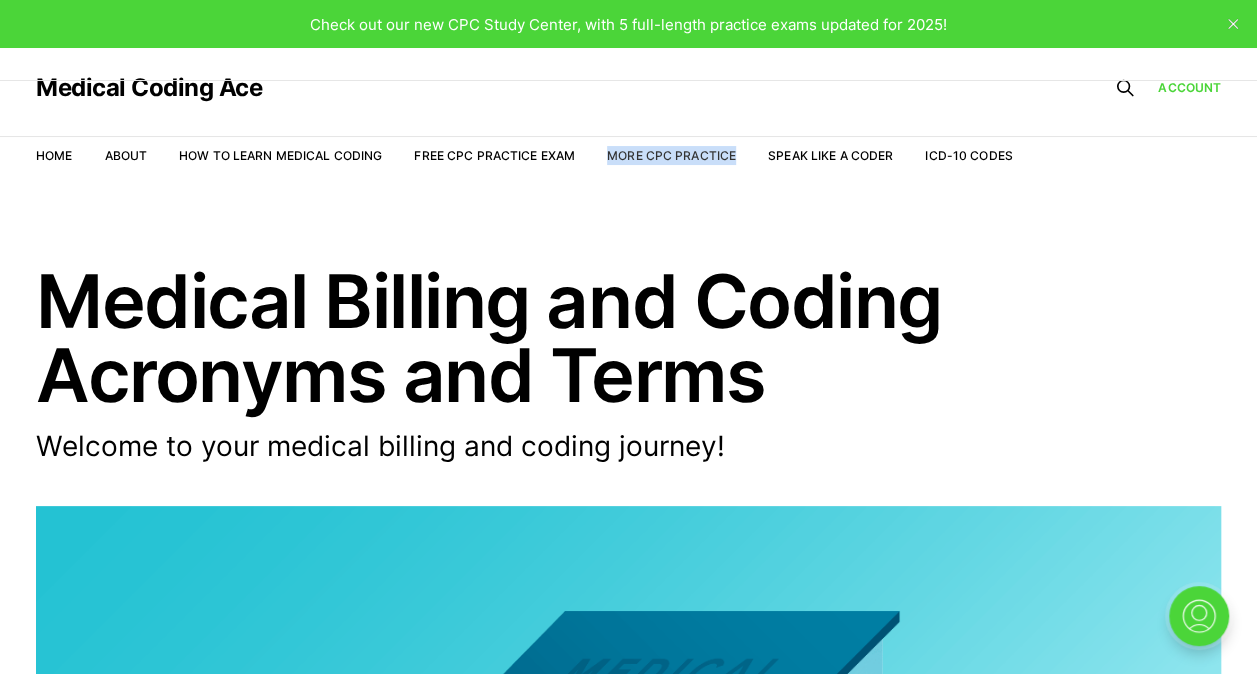 click on "More CPC Practice" at bounding box center [671, 155] 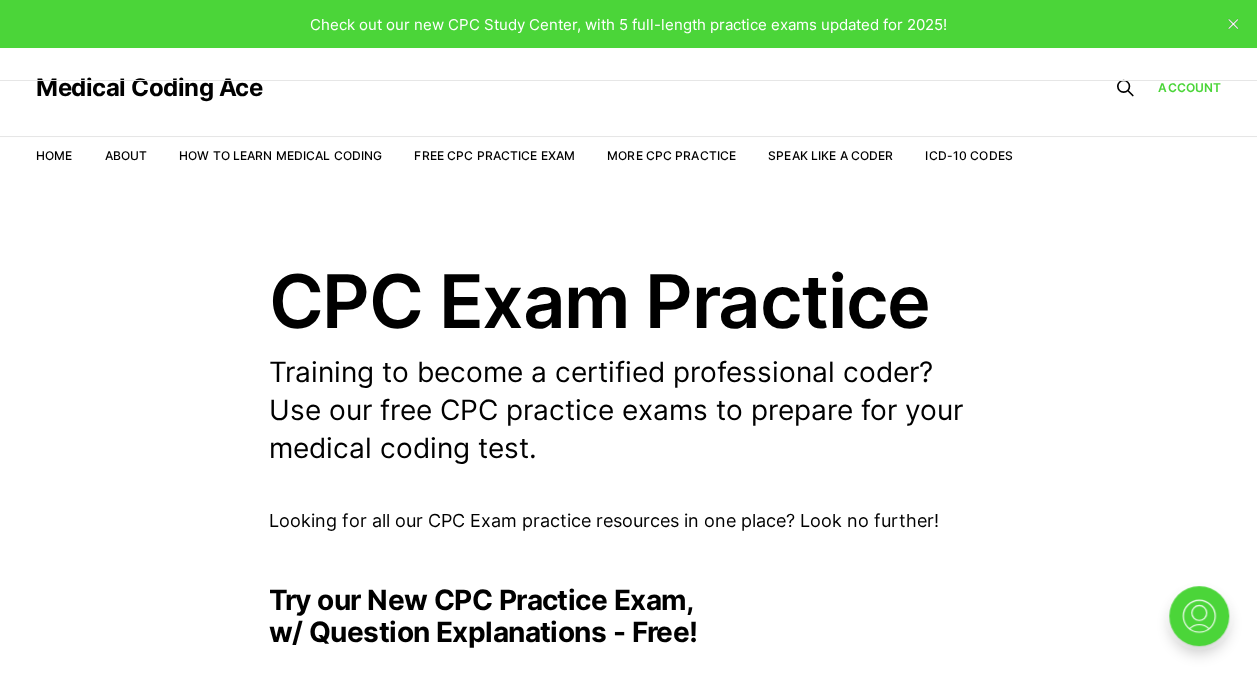 scroll, scrollTop: 0, scrollLeft: 0, axis: both 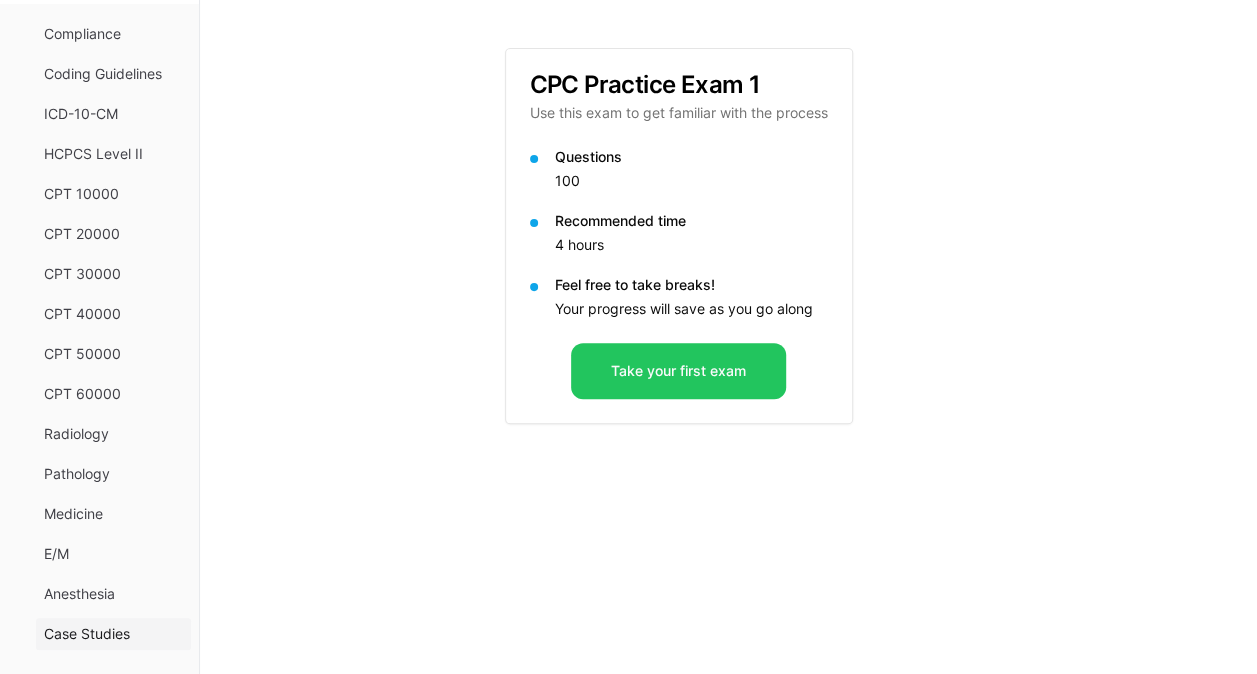 click on "Case Studies" at bounding box center [113, 634] 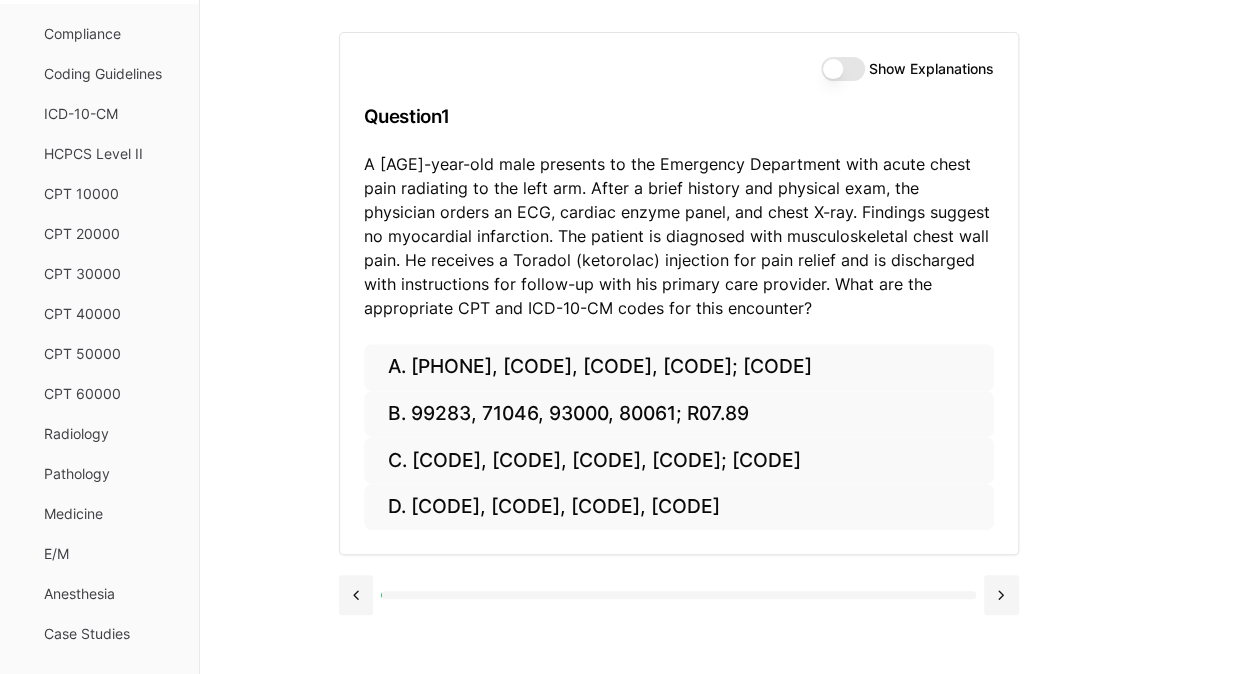 click on "Show Explanations" at bounding box center (843, 69) 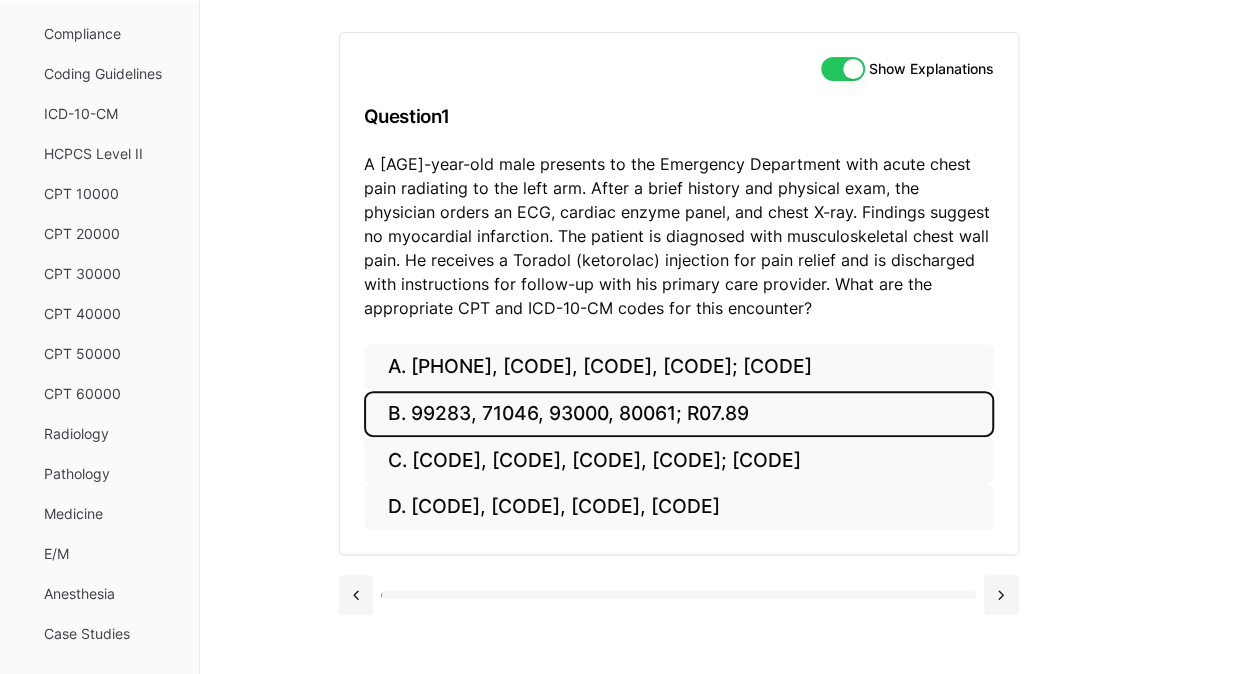click on "B. 99283, 71046, 93000, 80061; R07.89" at bounding box center [679, 414] 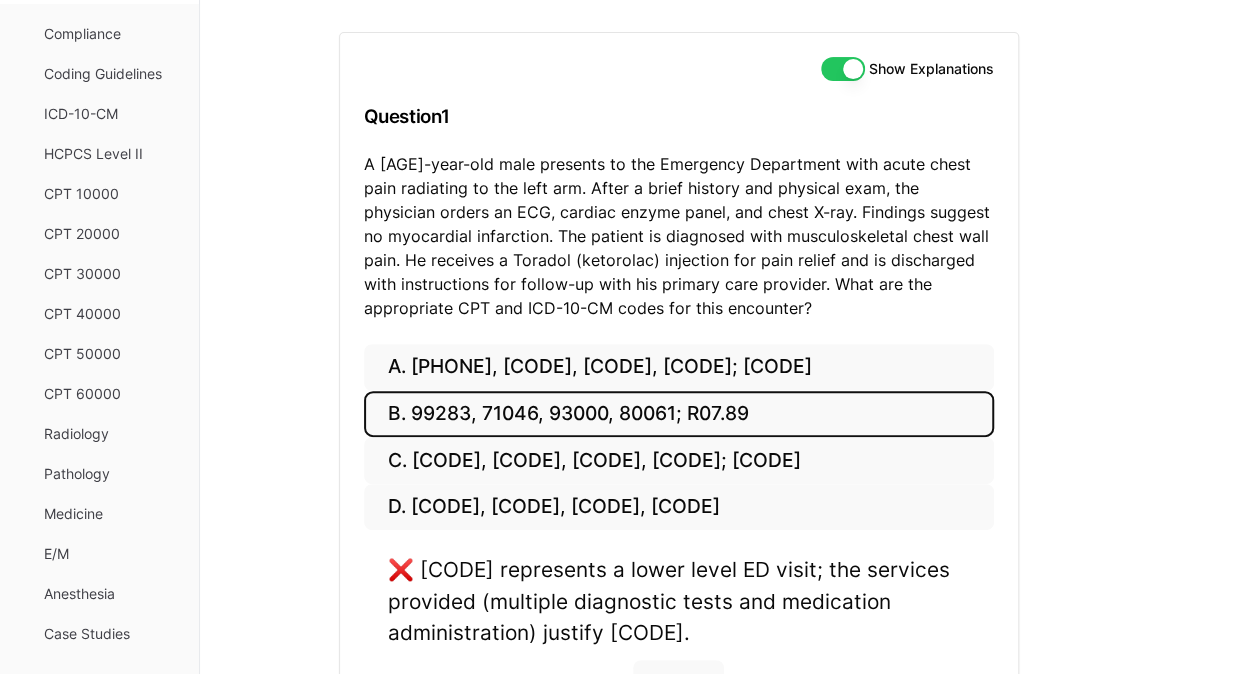 scroll, scrollTop: 344, scrollLeft: 0, axis: vertical 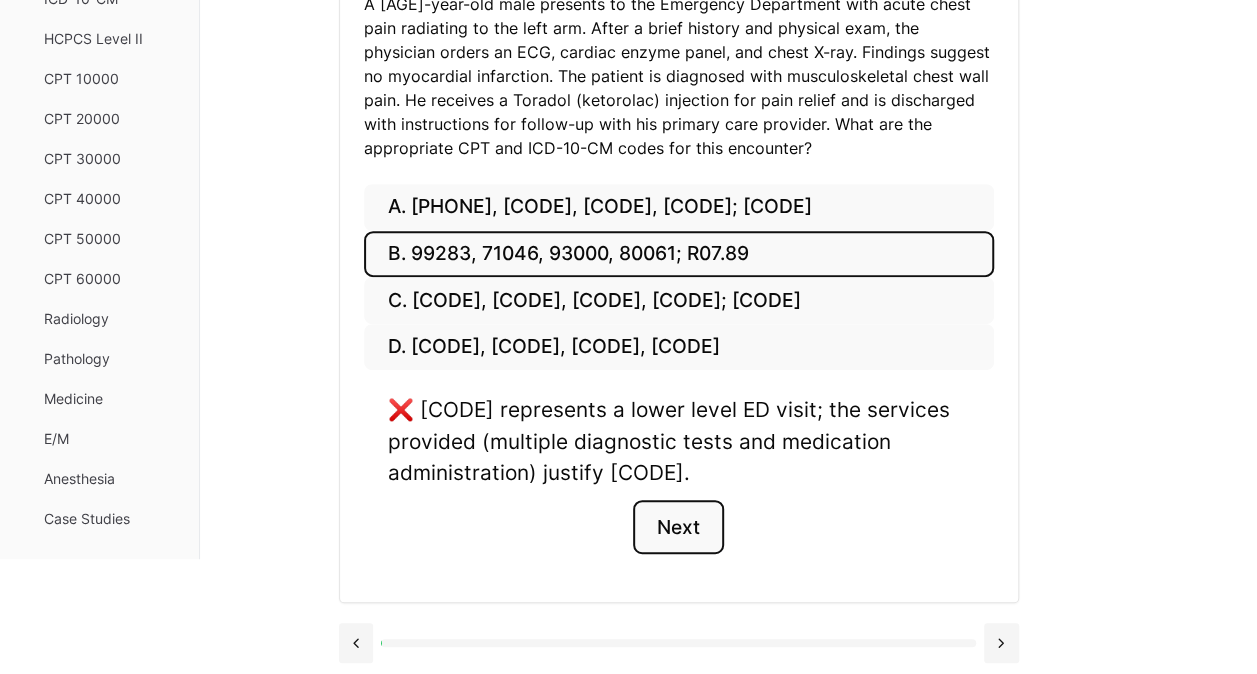 click on "Next" at bounding box center [678, 527] 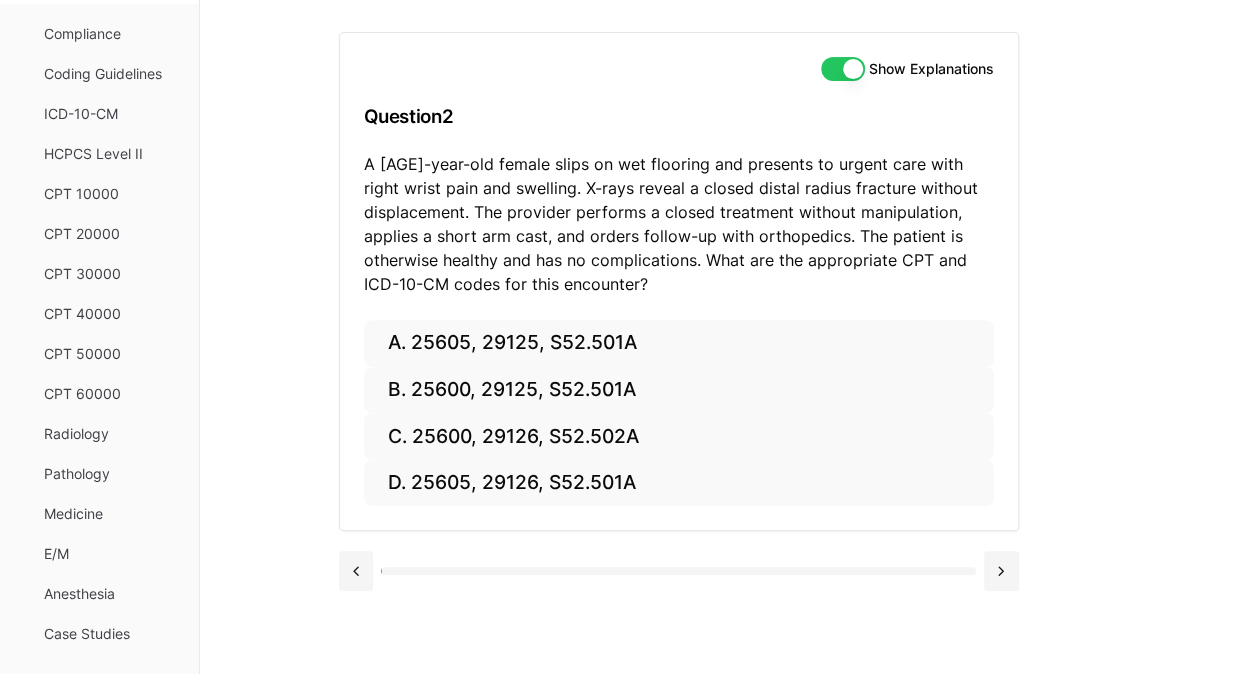 scroll, scrollTop: 184, scrollLeft: 0, axis: vertical 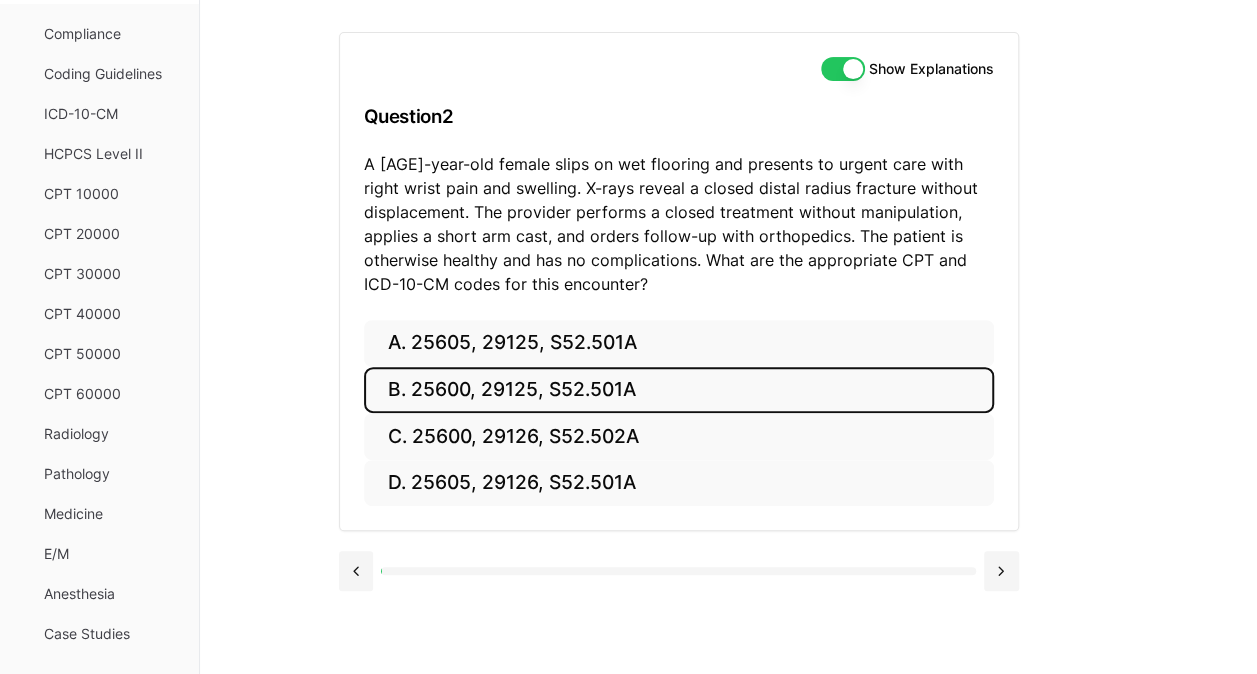 click on "B. 25600, 29125, S52.501A" at bounding box center [679, 390] 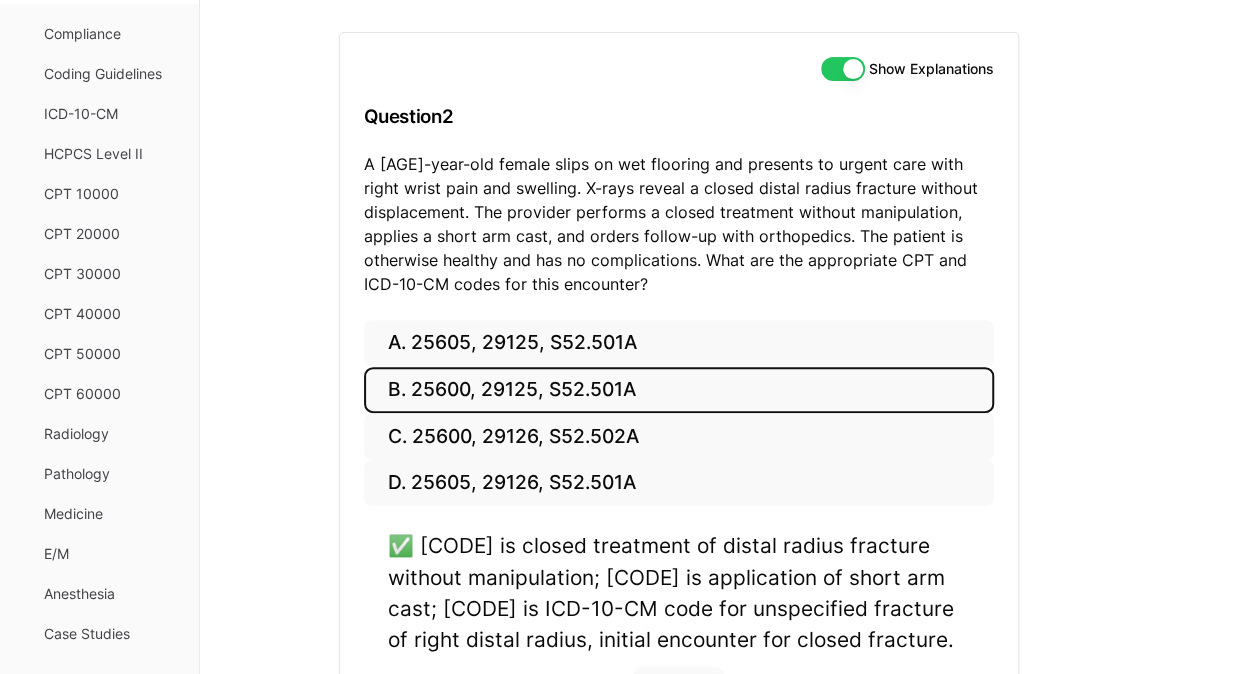 scroll, scrollTop: 352, scrollLeft: 0, axis: vertical 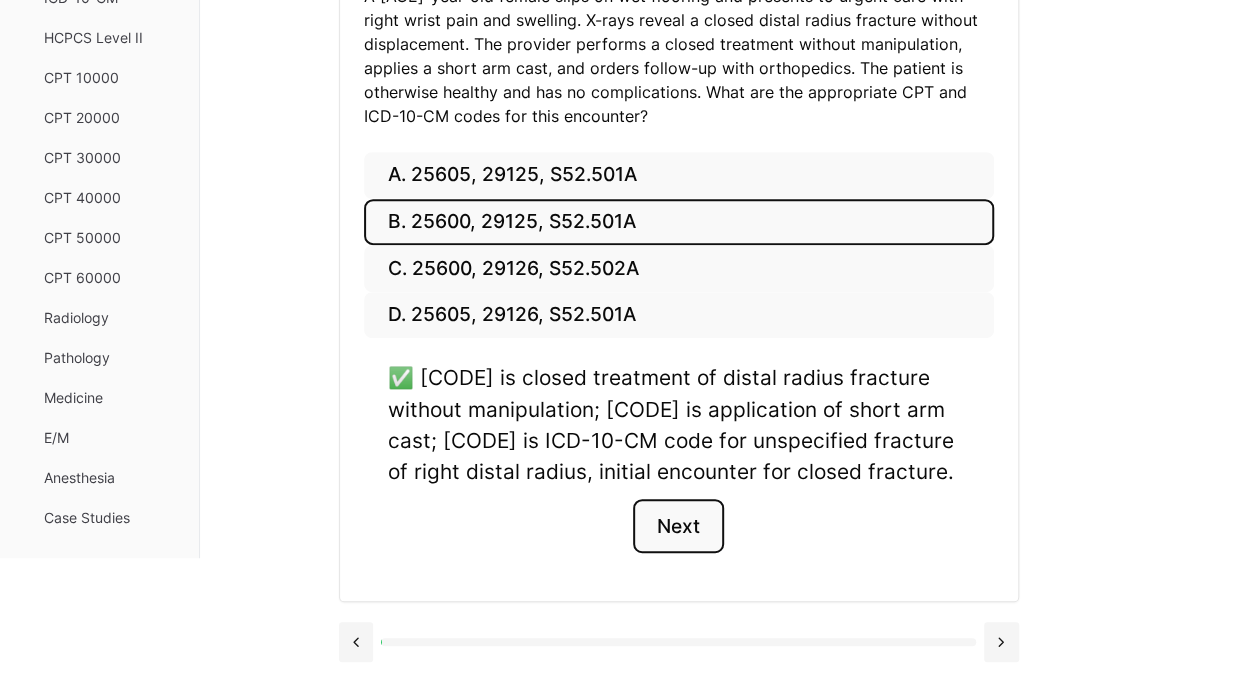 click on "Next" at bounding box center [678, 526] 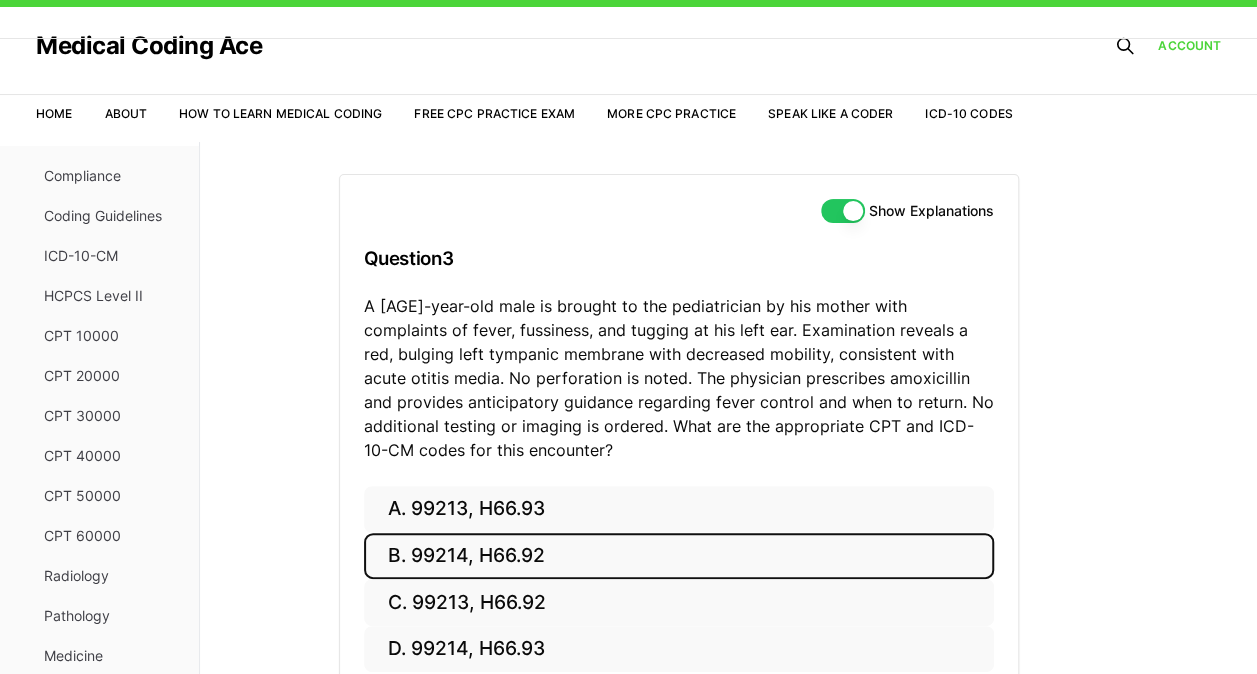 scroll, scrollTop: 0, scrollLeft: 0, axis: both 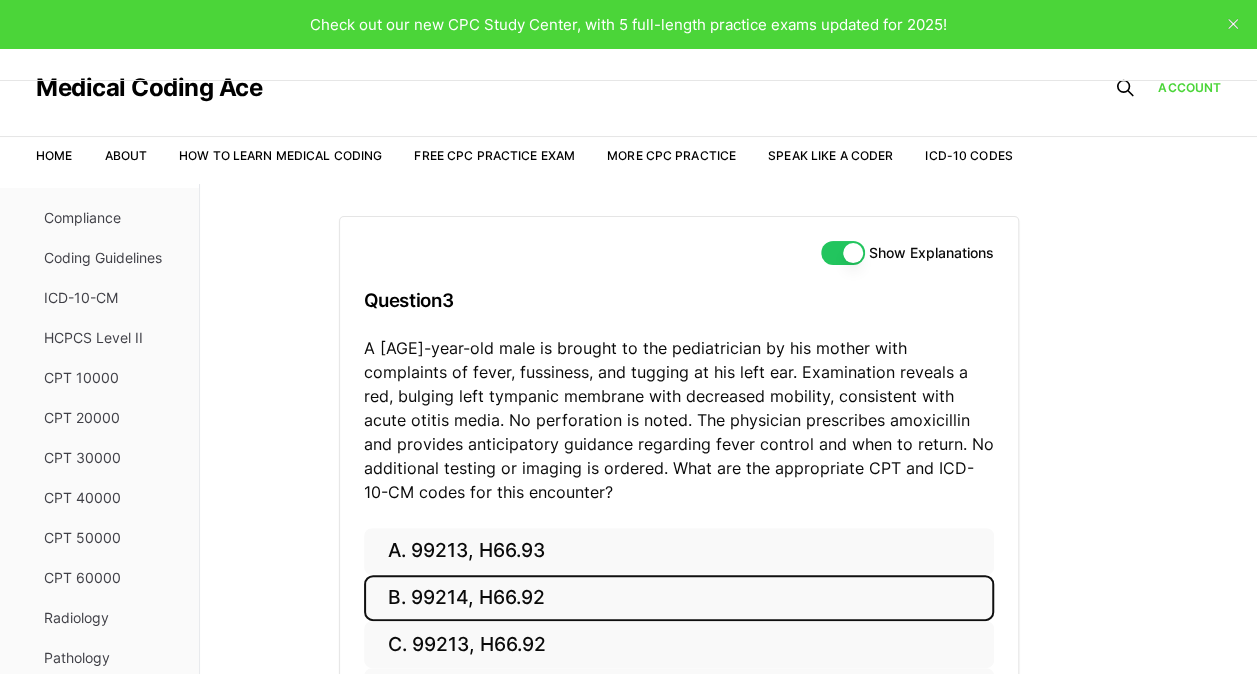 click on "Show Explanations" at bounding box center (843, 253) 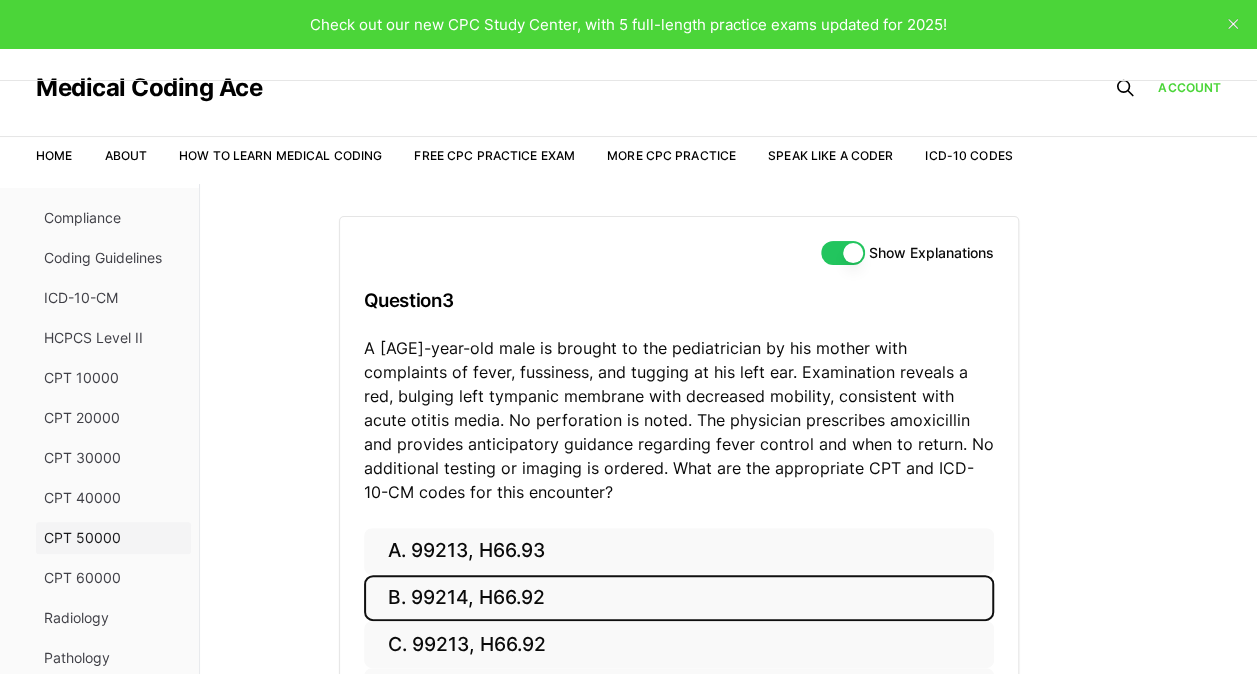 click on "CPT 50000" at bounding box center [113, 538] 